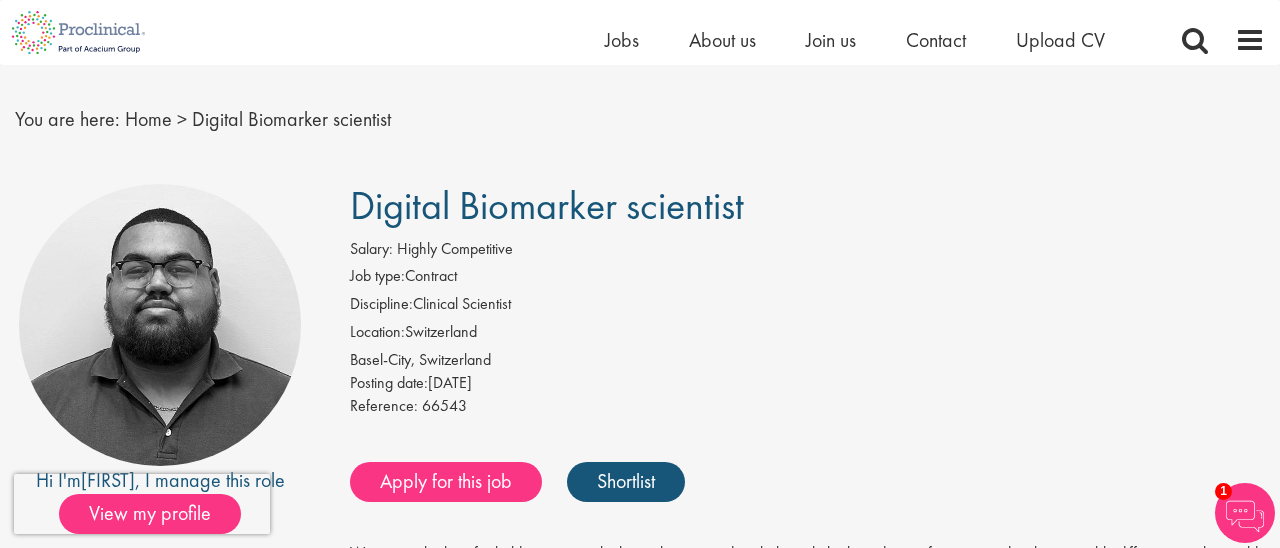 scroll, scrollTop: 40, scrollLeft: 0, axis: vertical 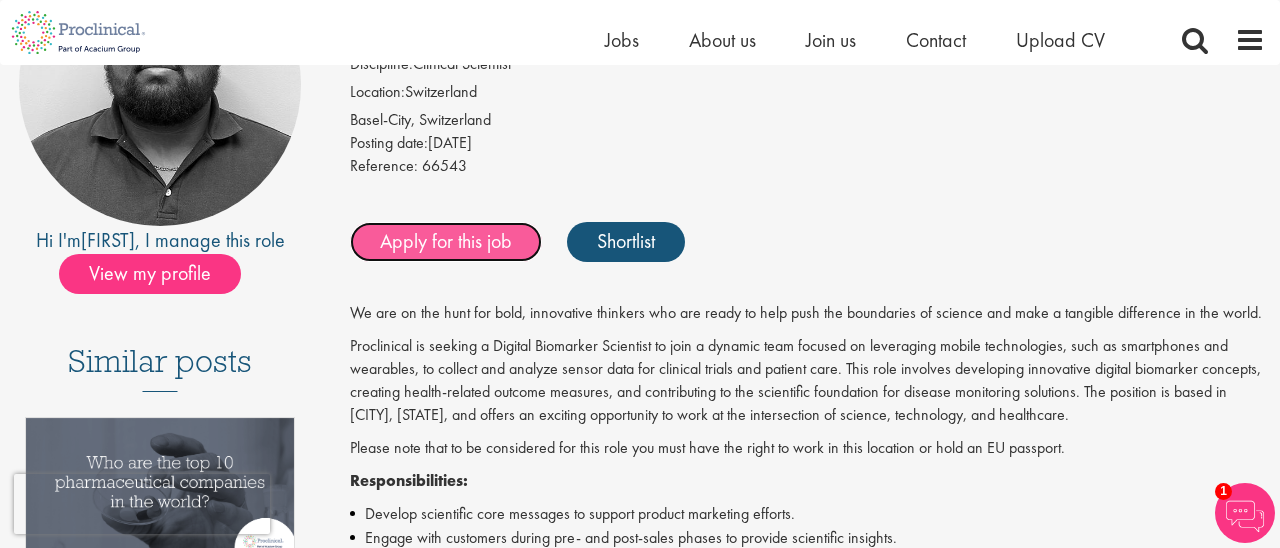 click on "Apply for this job" at bounding box center [446, 242] 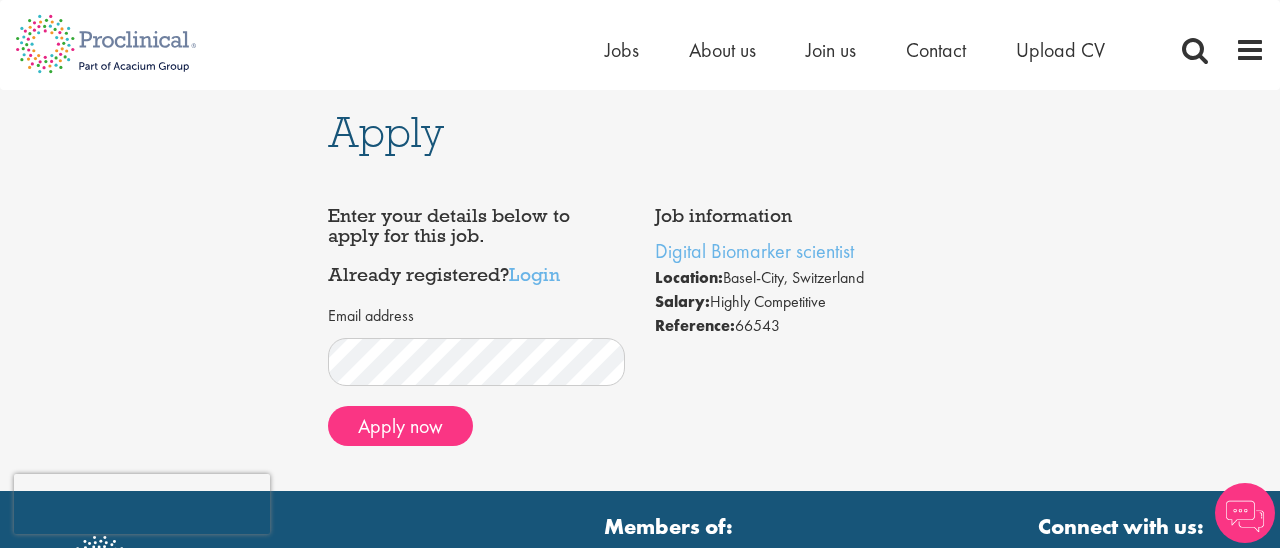 scroll, scrollTop: 0, scrollLeft: 0, axis: both 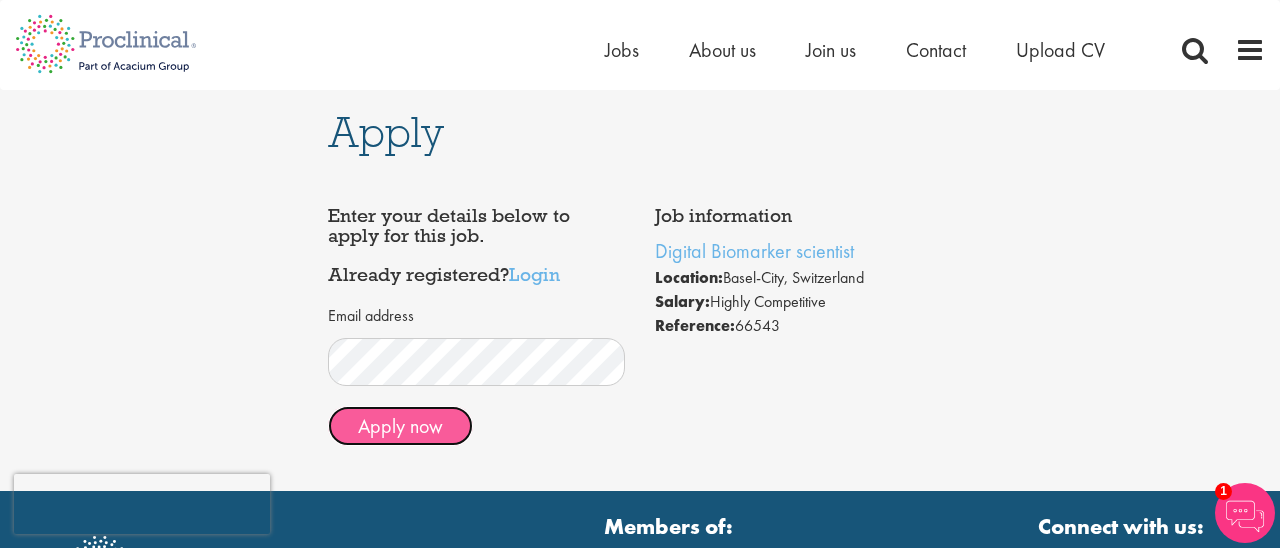 click on "Apply now" at bounding box center (400, 426) 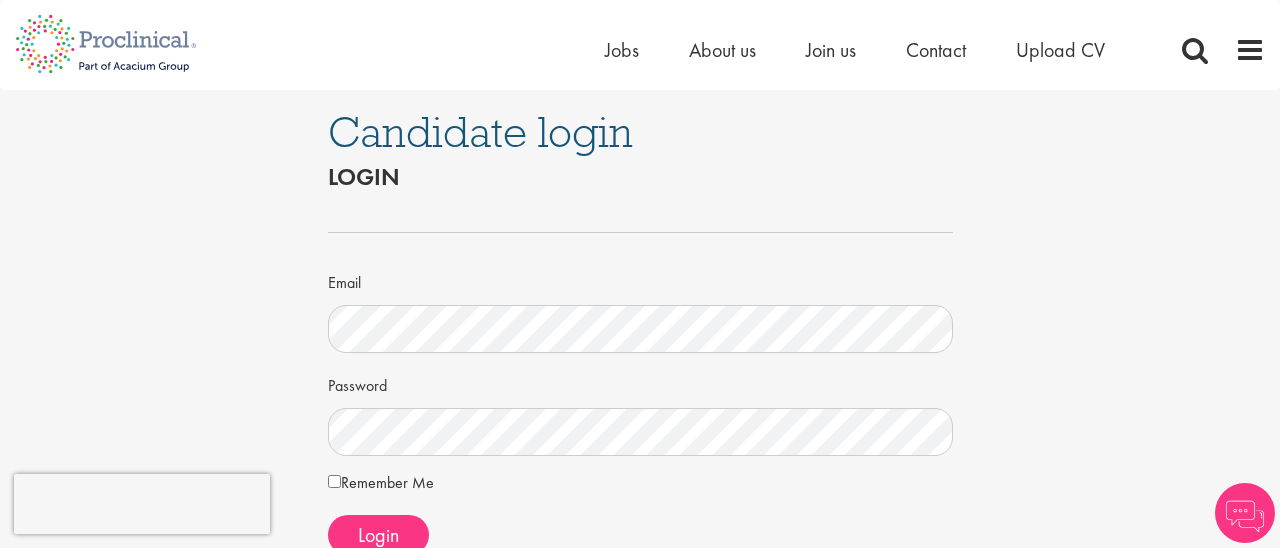 scroll, scrollTop: 0, scrollLeft: 0, axis: both 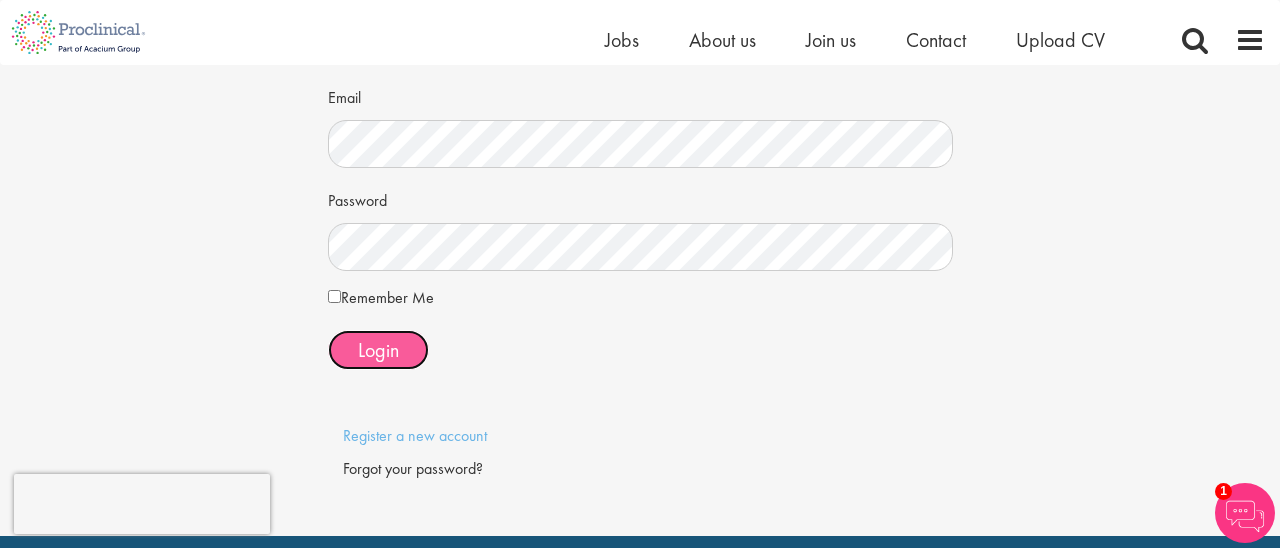 click on "Login" at bounding box center [378, 350] 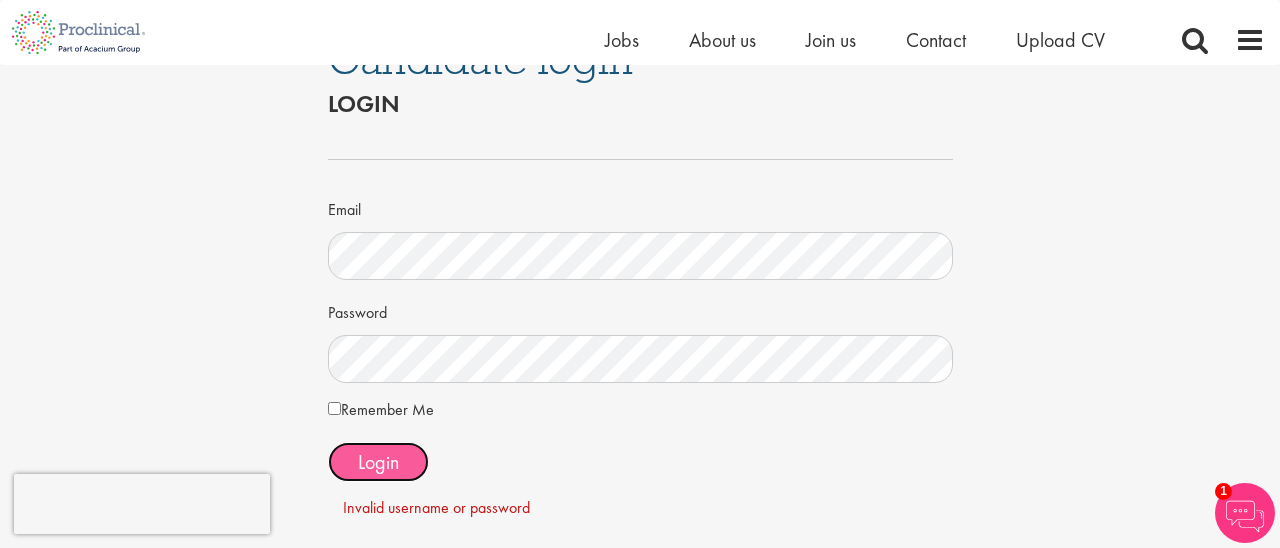 scroll, scrollTop: 0, scrollLeft: 0, axis: both 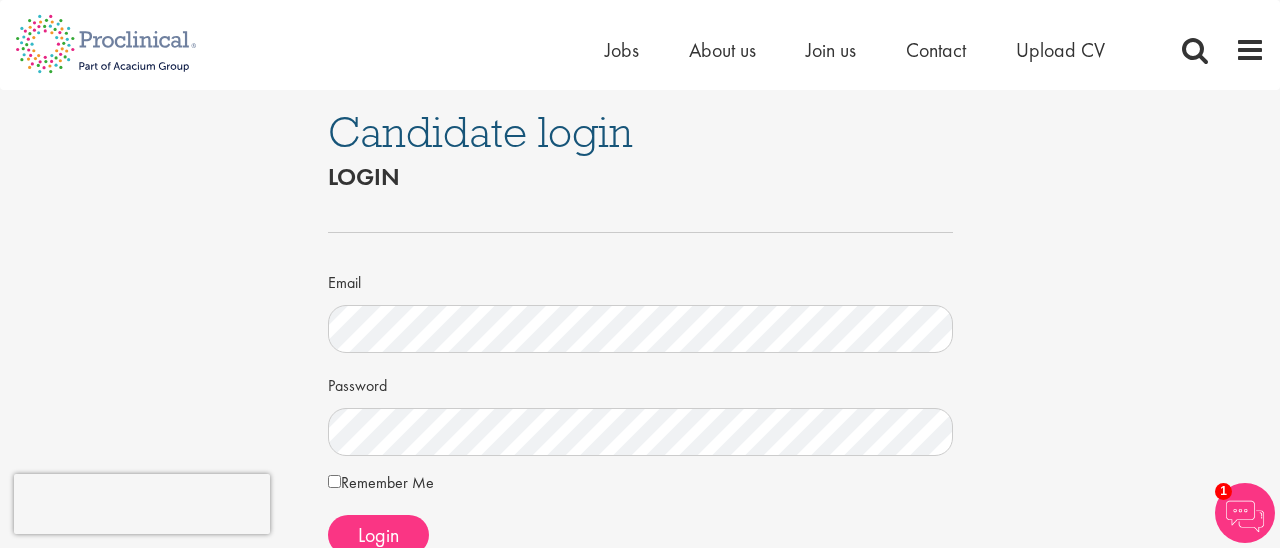 click on "Candidate login
Login
Email
Password
Remember Me" at bounding box center (640, 417) 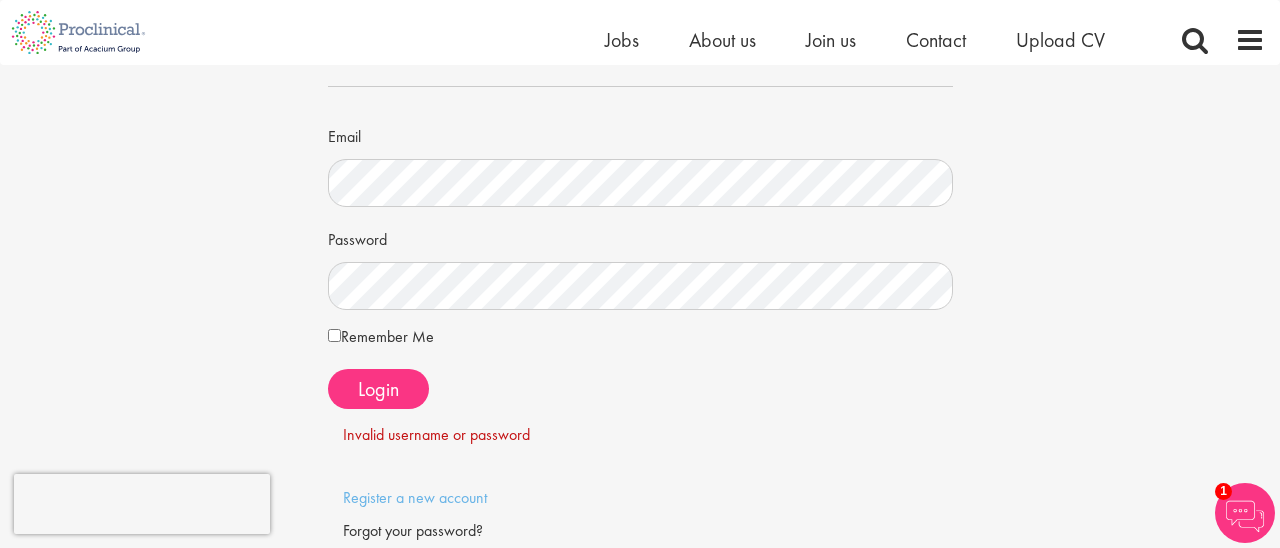 scroll, scrollTop: 200, scrollLeft: 0, axis: vertical 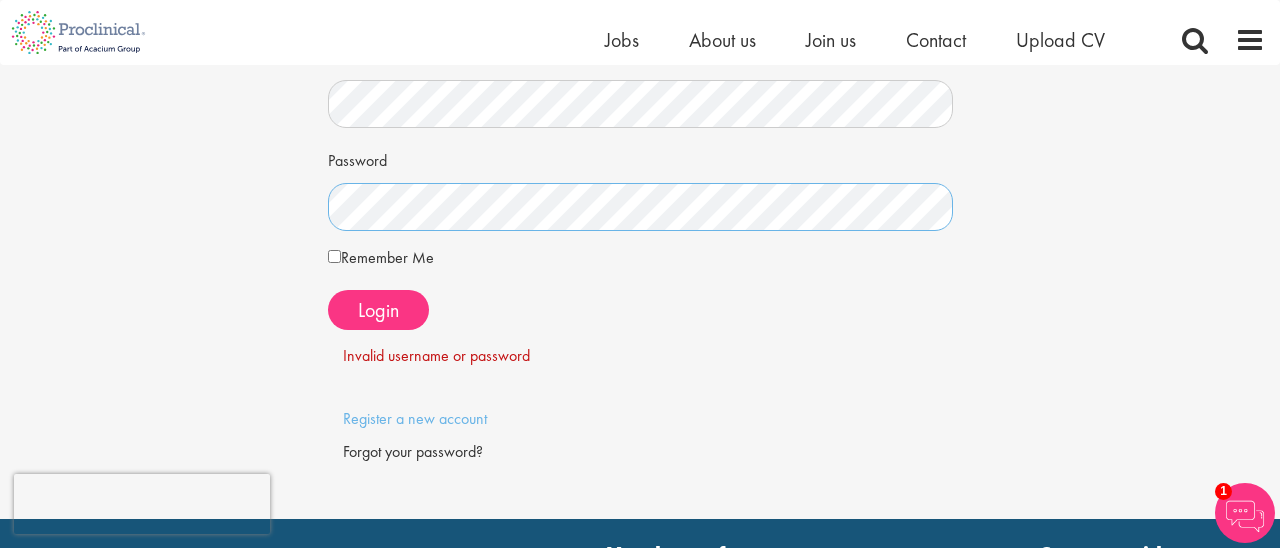 click on "Candidate login
Login
Email
Password
Remember Me" at bounding box center [640, 192] 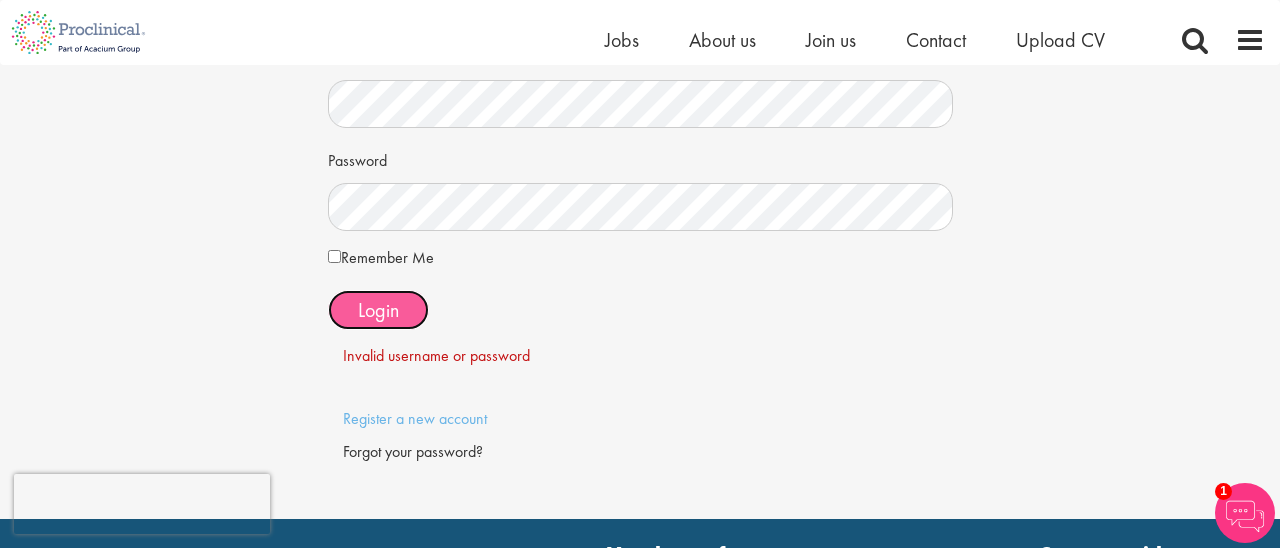 click on "Login" at bounding box center [378, 310] 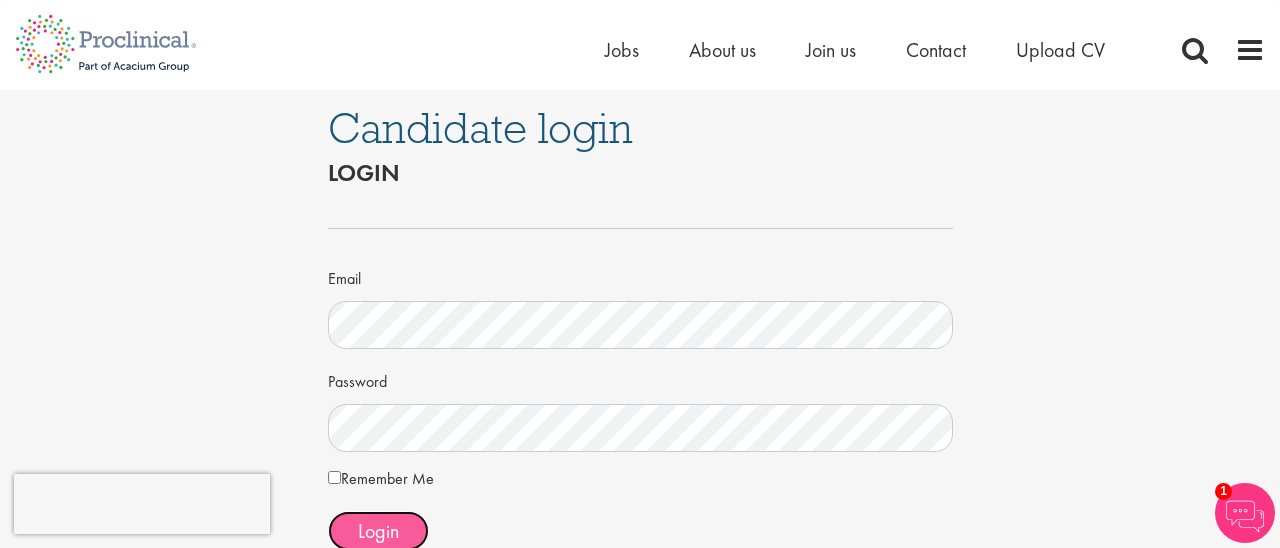 scroll, scrollTop: 0, scrollLeft: 0, axis: both 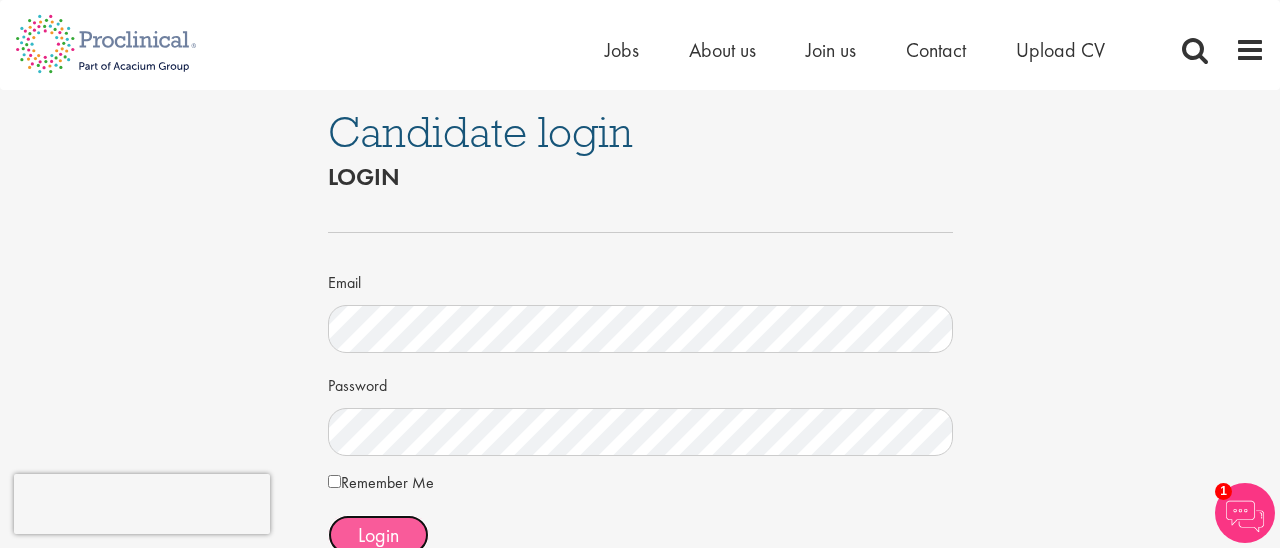type 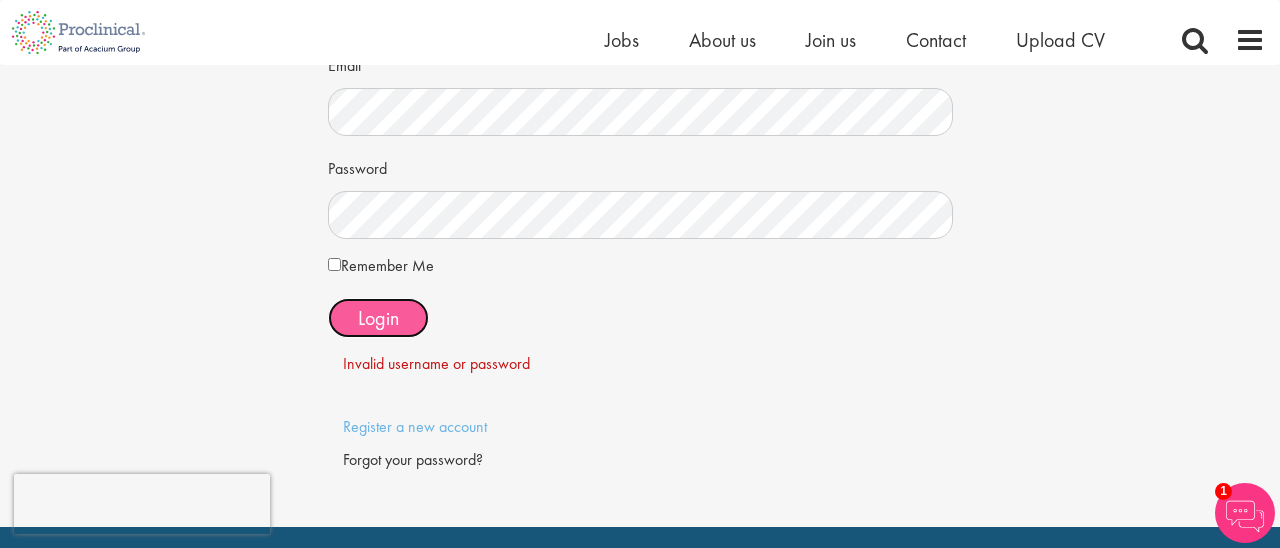 scroll, scrollTop: 200, scrollLeft: 0, axis: vertical 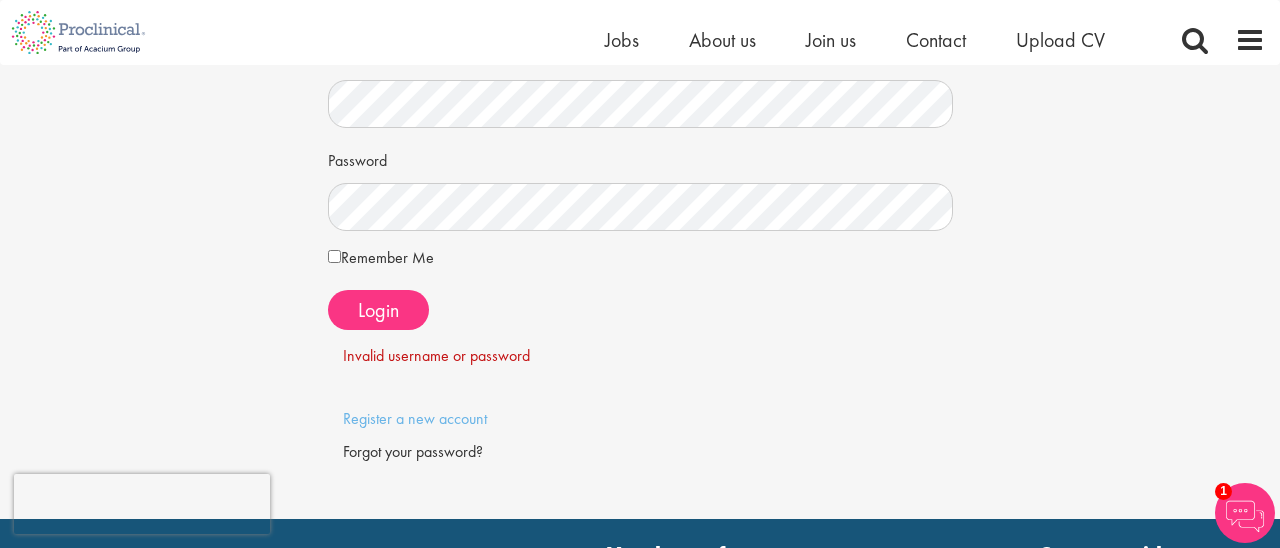 click on "Forgot your password?" at bounding box center (640, 452) 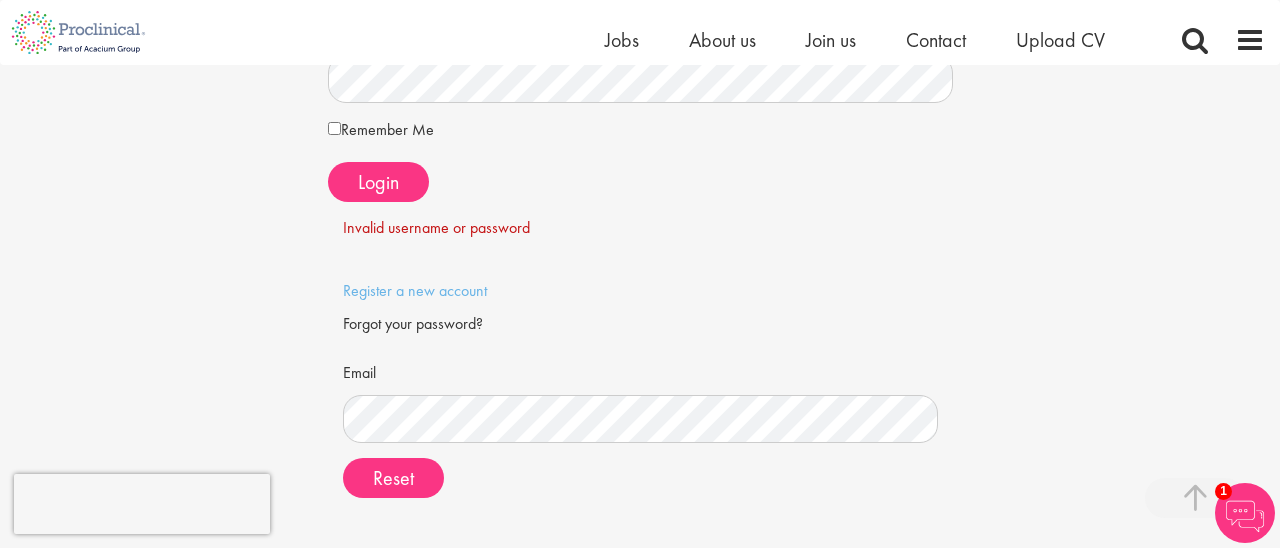 scroll, scrollTop: 360, scrollLeft: 0, axis: vertical 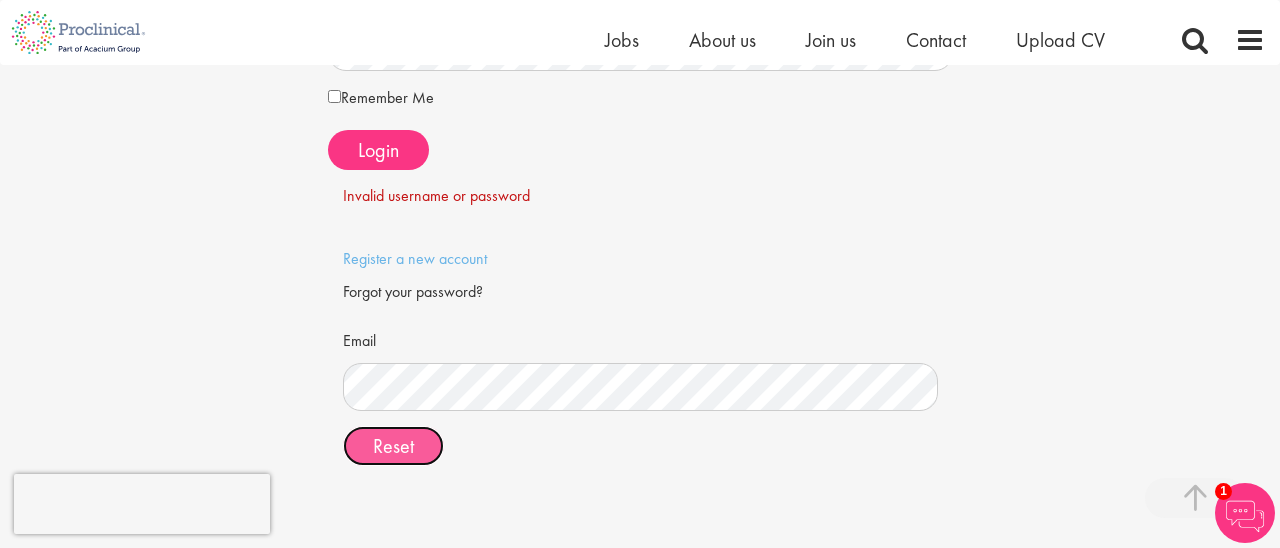 click on "Reset" at bounding box center (393, 446) 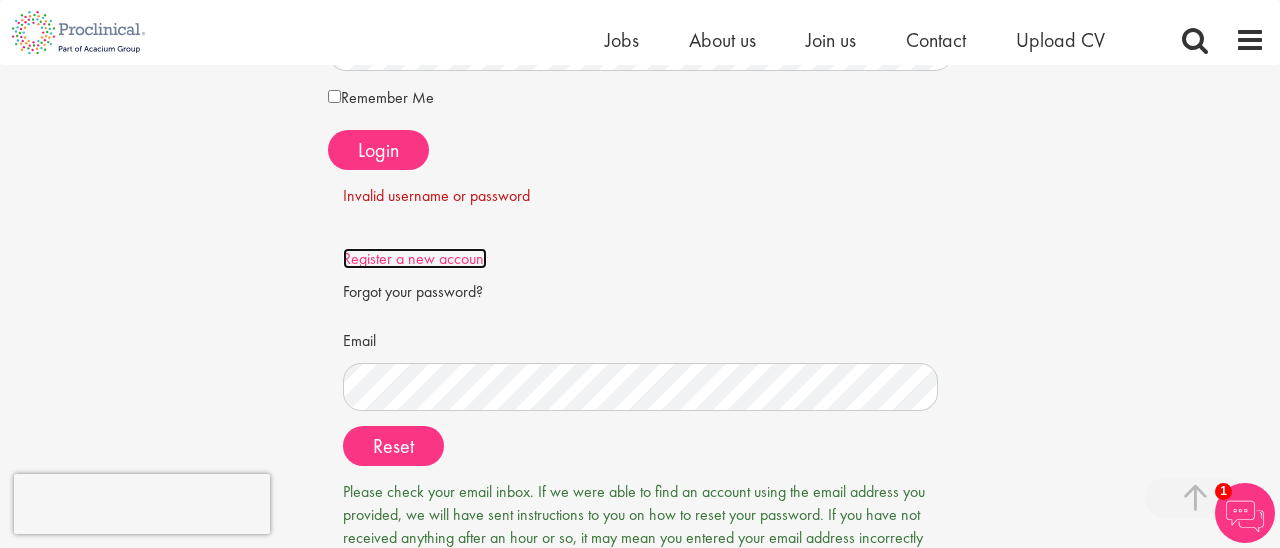 click on "Register a new account" at bounding box center (415, 258) 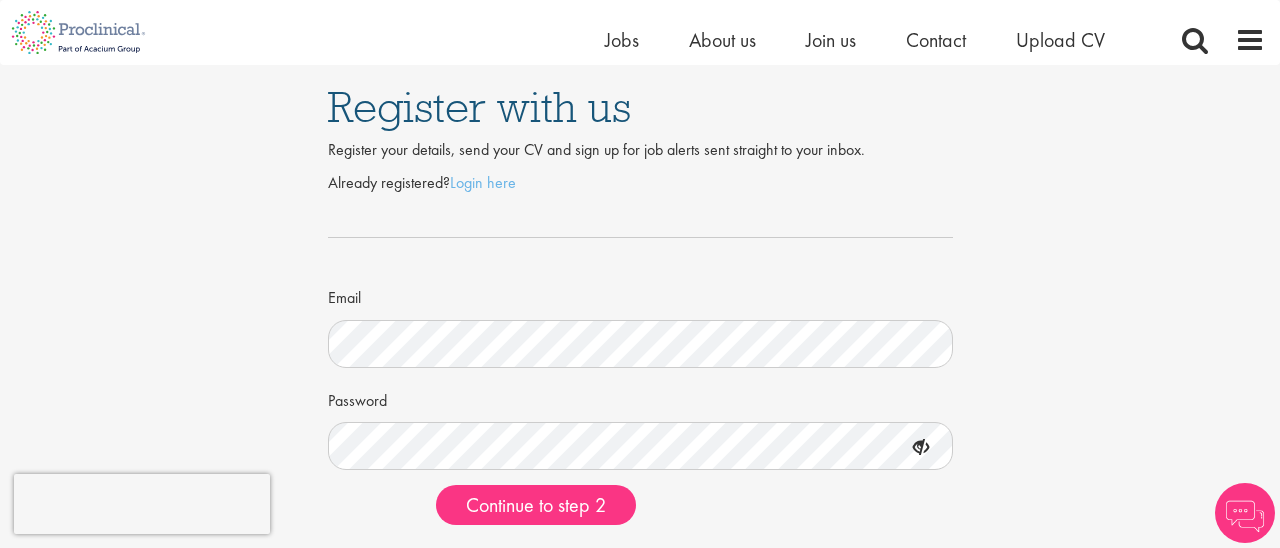 scroll, scrollTop: 155, scrollLeft: 0, axis: vertical 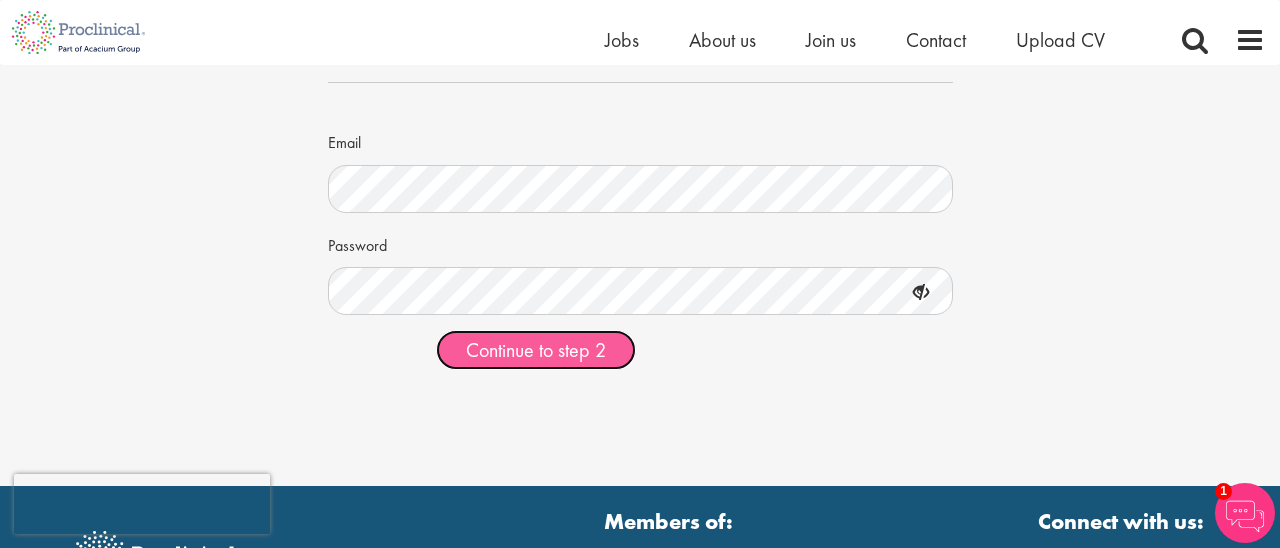 type 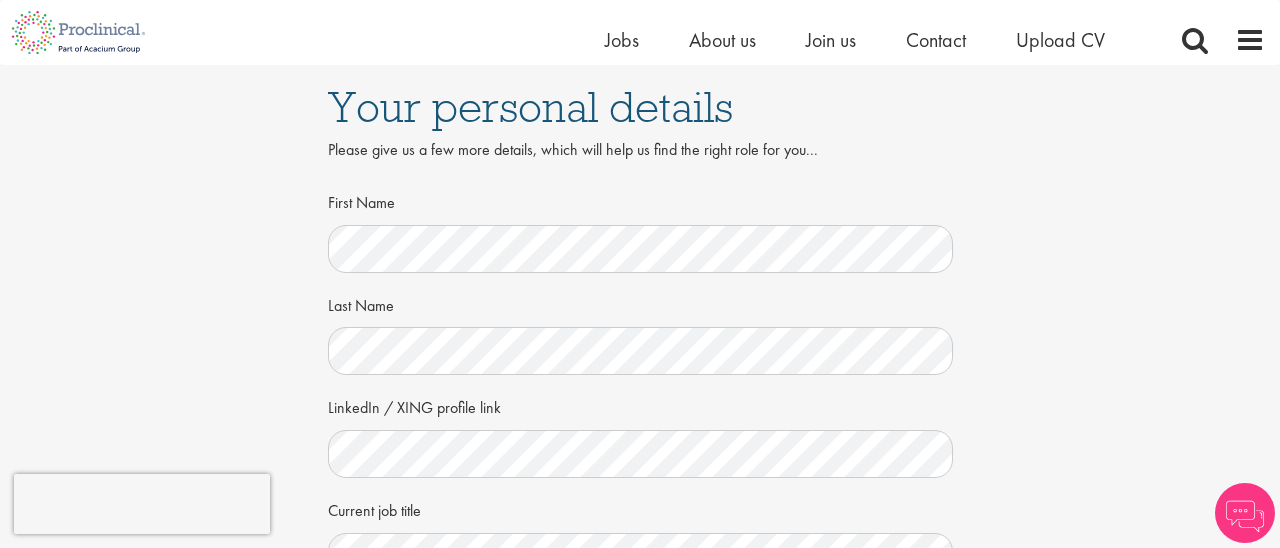scroll, scrollTop: 80, scrollLeft: 0, axis: vertical 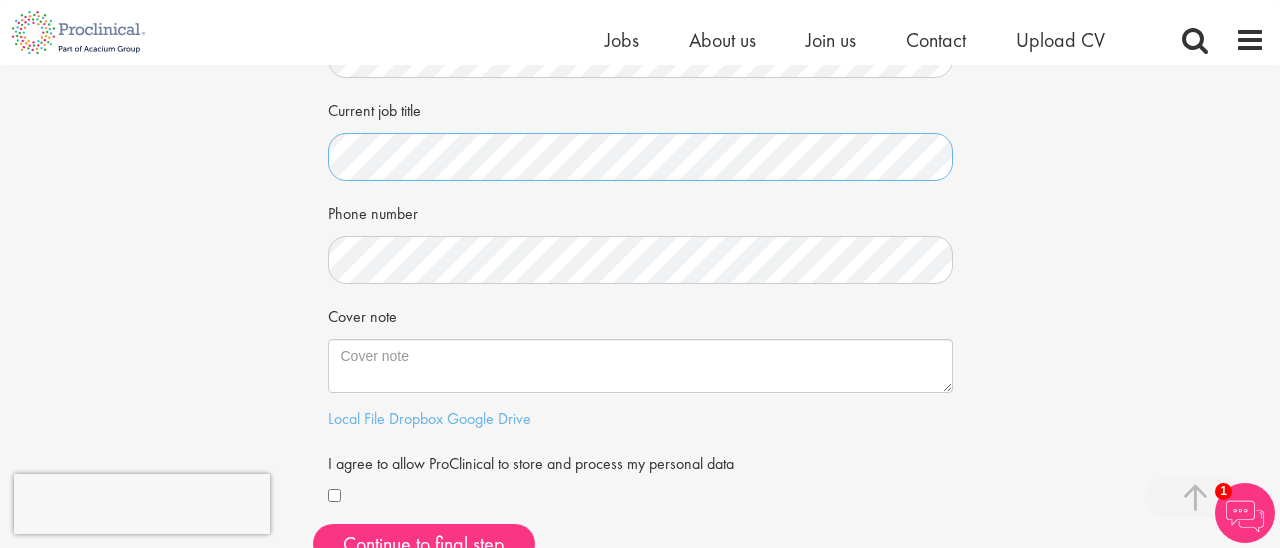 click on "Your personal details
Please give us a few more details, which will help us find the right role for you...
First Name
Last Name
LinkedIn / XING profile link
Current job title
Phone number
Hidden visitor type
Cover note
Local File
Dropbox
Google Drive" at bounding box center (640, 122) 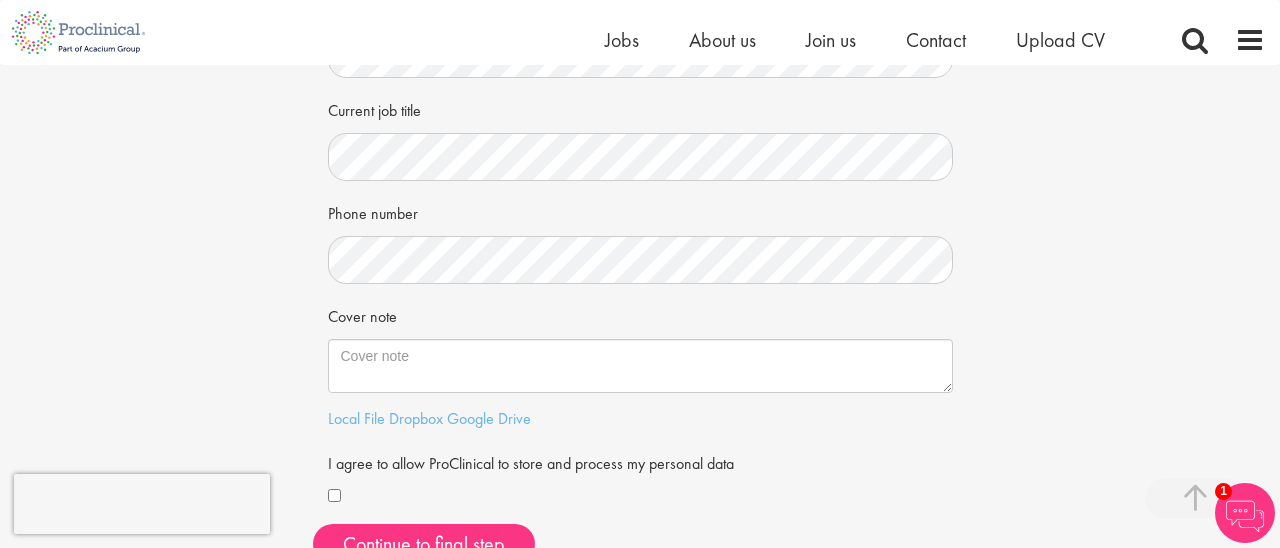 click on "Your personal details
Please give us a few more details, which will help us find the right role for you...
First Name
Last Name
LinkedIn / XING profile link
Current job title
Phone number
Hidden visitor type
Cover note
Local File
Dropbox
Google Drive" at bounding box center (640, 122) 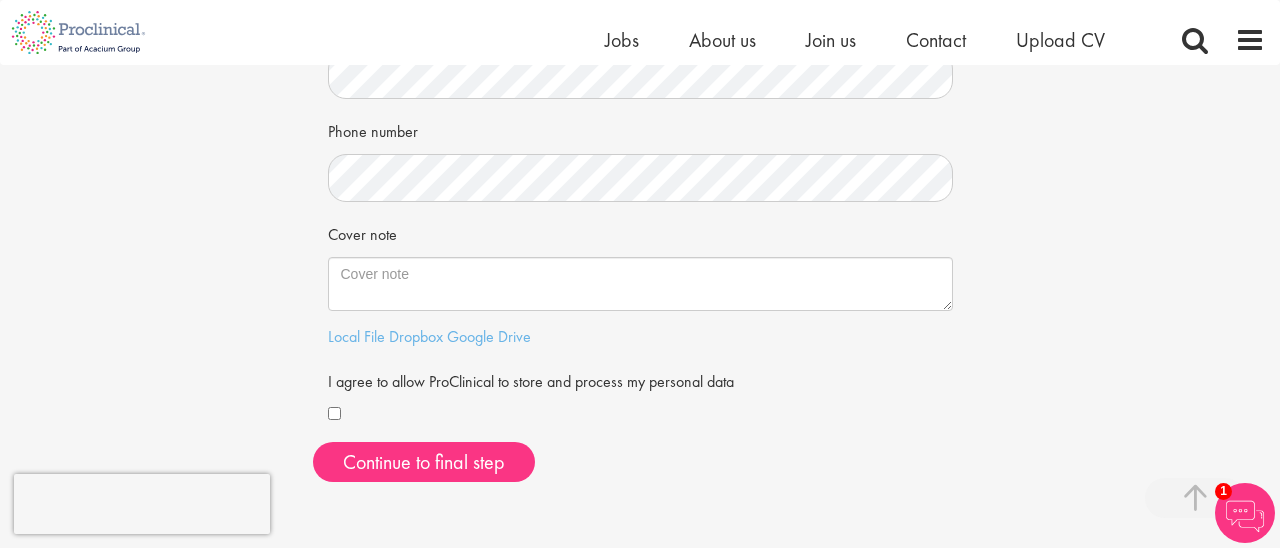 scroll, scrollTop: 520, scrollLeft: 0, axis: vertical 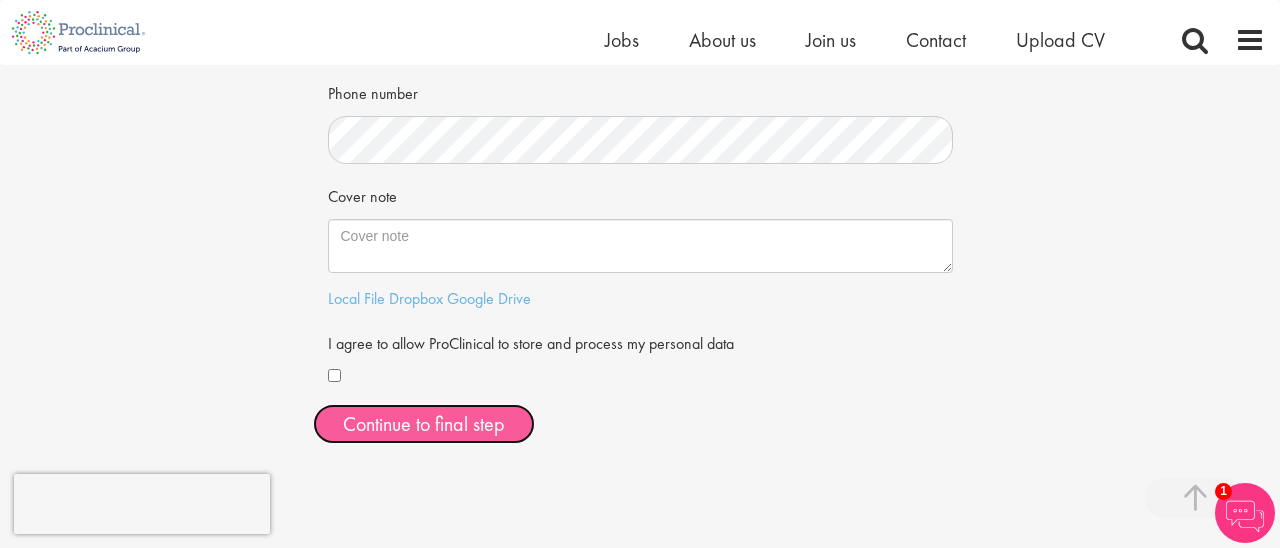 click on "Continue to final step" at bounding box center (424, 424) 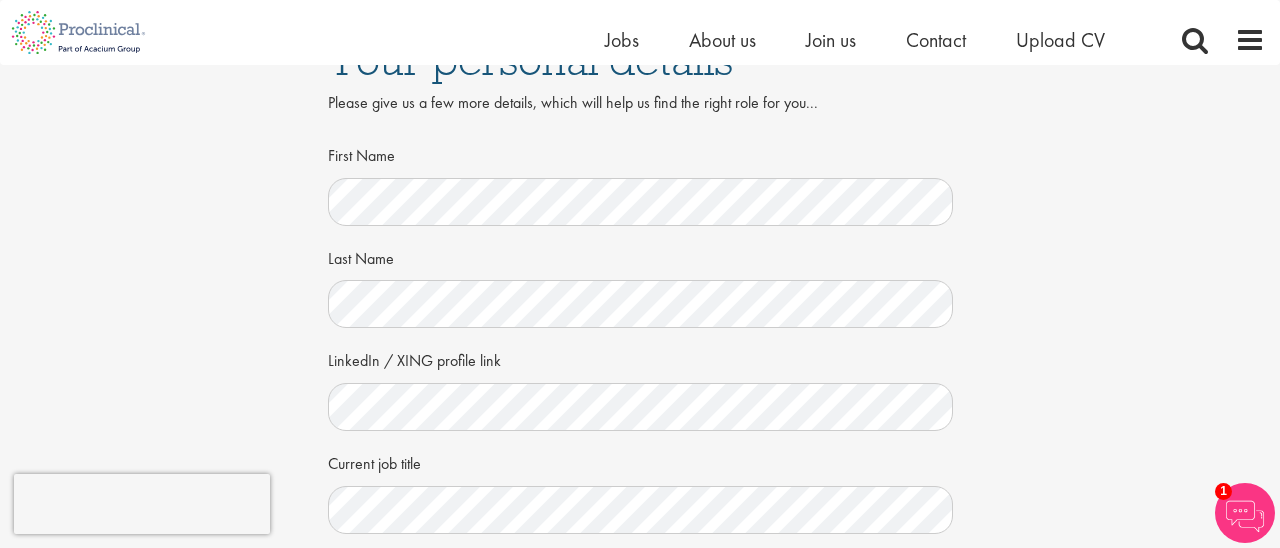 scroll, scrollTop: 0, scrollLeft: 0, axis: both 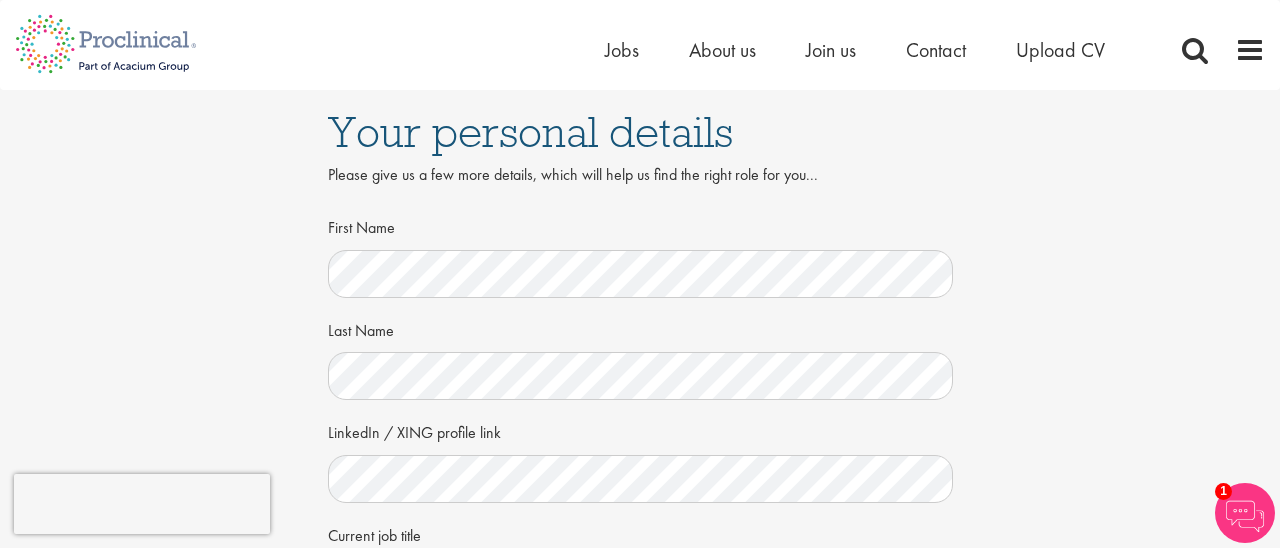 click on "Your personal details
Please give us a few more details, which will help us find the right role for you...
First Name
Last Name
LinkedIn / XING profile link
Current job title
Phone number
Hidden visitor type
Cover note
Local File
Dropbox
Google Drive" at bounding box center (640, 559) 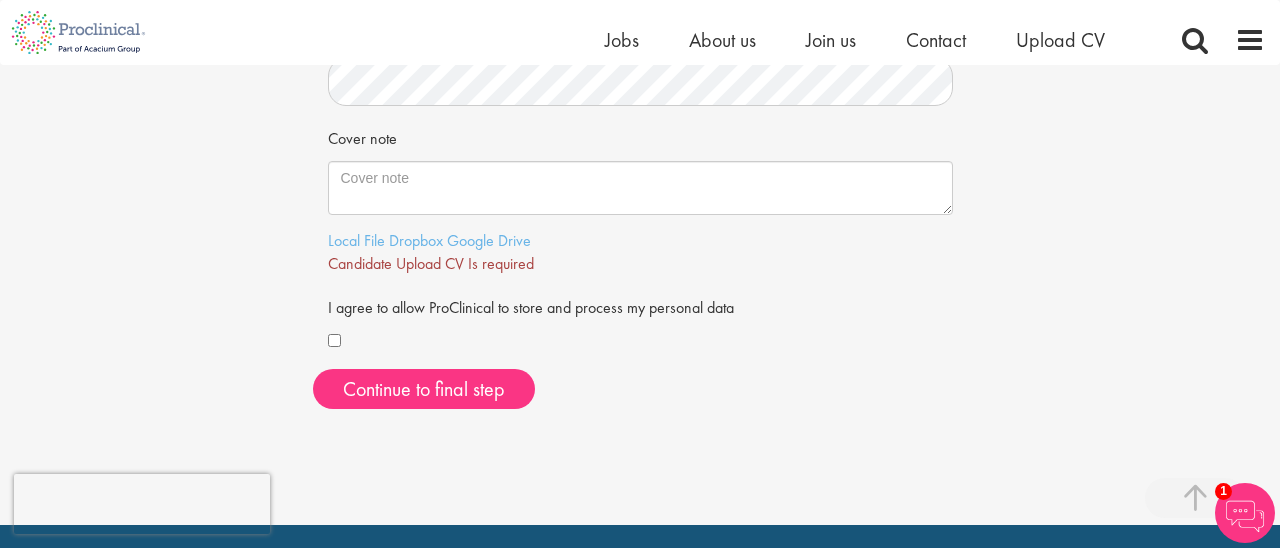 scroll, scrollTop: 600, scrollLeft: 0, axis: vertical 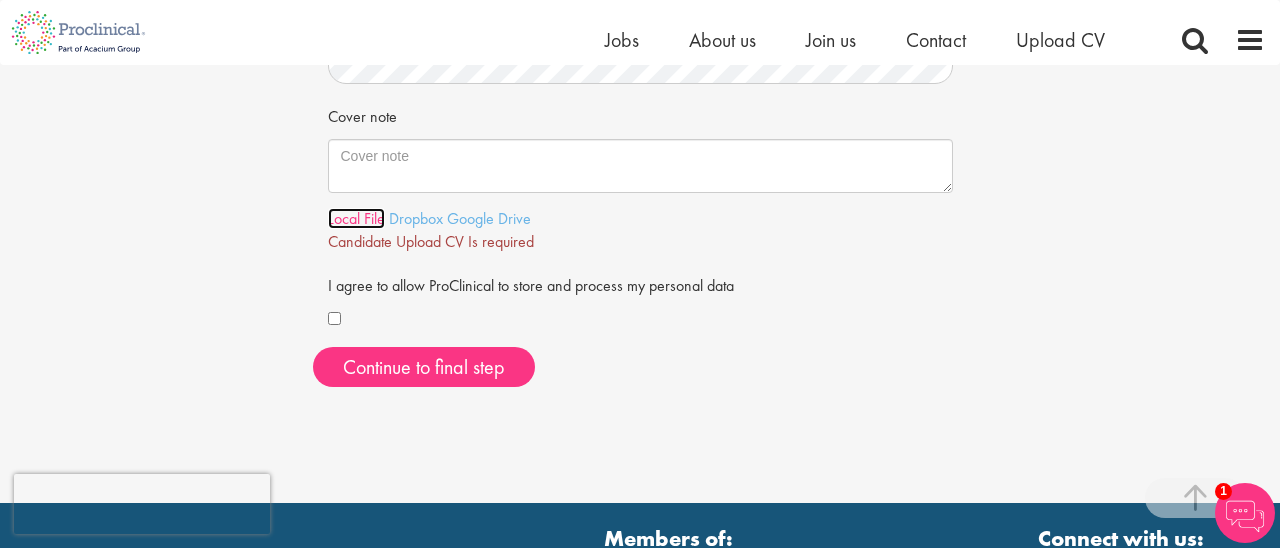 click on "Local File" at bounding box center (356, 218) 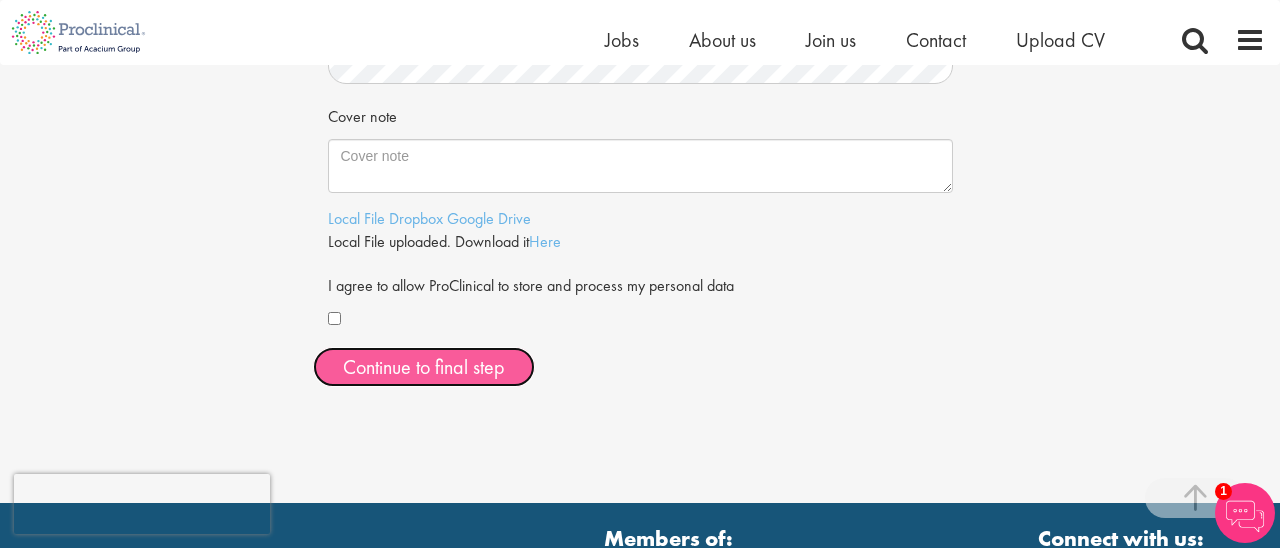 click on "Continue to final step" at bounding box center (424, 367) 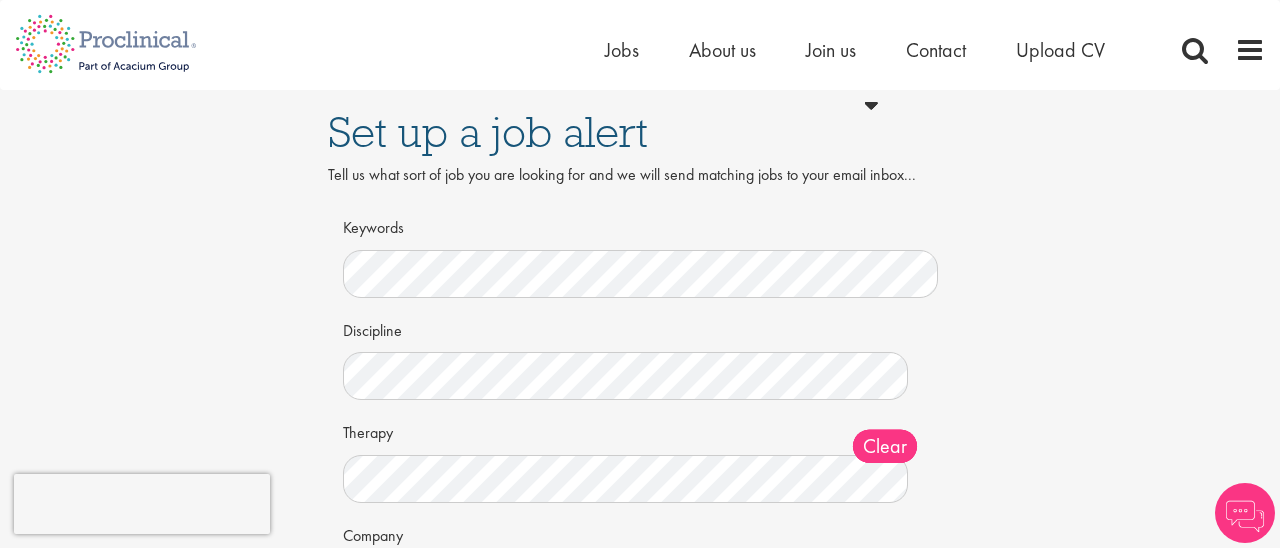 scroll, scrollTop: 0, scrollLeft: 0, axis: both 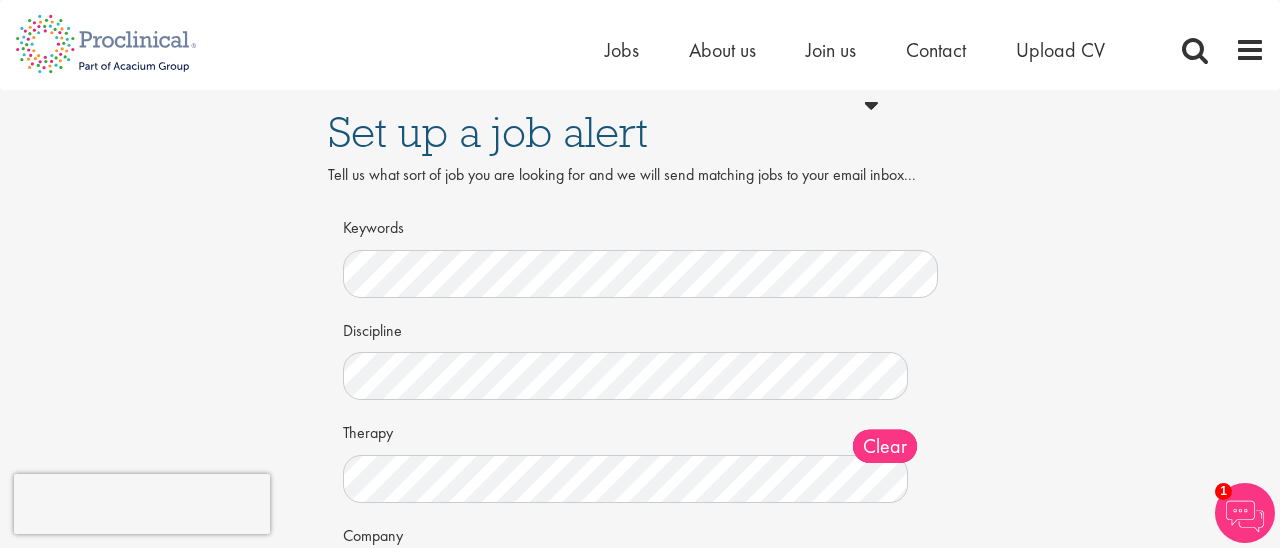 click on "Set up a job alert
Tell us what sort of job you are looking for and we will send matching jobs to your email inbox...
Keywords
Discipline
Clear
All Computer Science Data Science  Recruitment Consultant Biometrics Analysis Statistics Data Management Informatics Programming Business Development Partnering Investments Licensing Acqusition Sales Distribution" at bounding box center (640, 446) 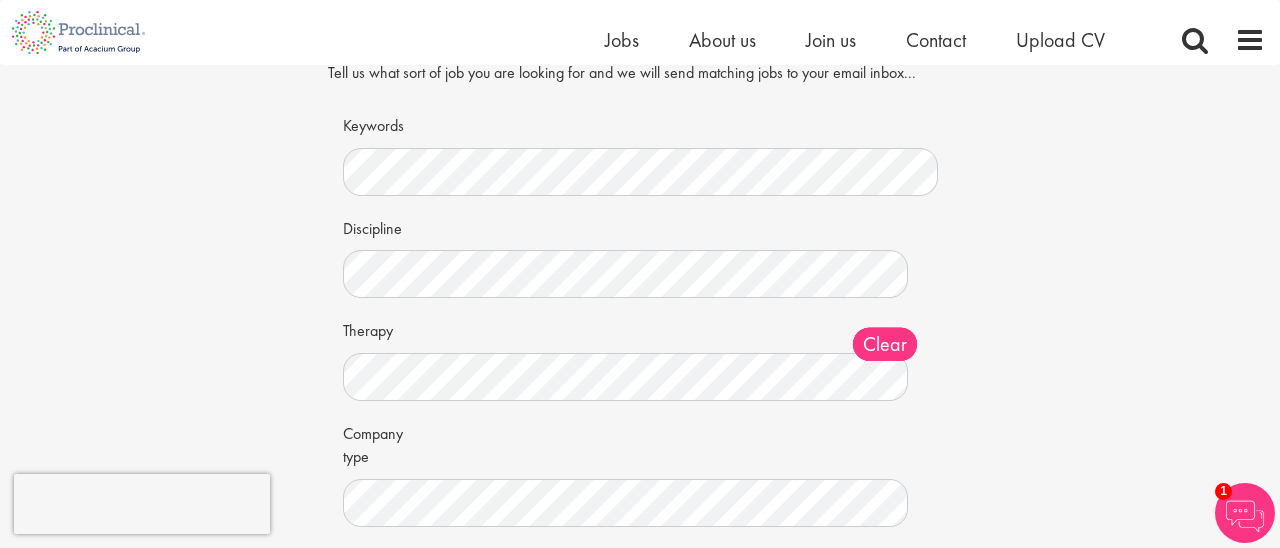scroll, scrollTop: 80, scrollLeft: 0, axis: vertical 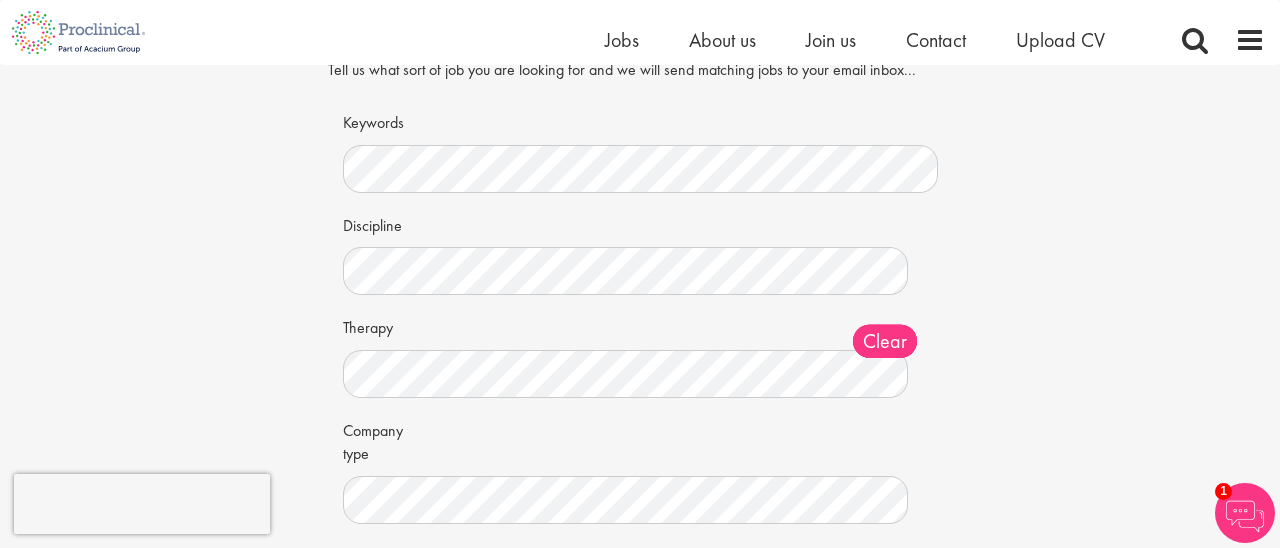 click on "Set up a job alert
Tell us what sort of job you are looking for and we will send matching jobs to your email inbox...
Keywords
Discipline
Clear
All Computer Science Data Science  Recruitment Consultant Biometrics Analysis Statistics Data Management Informatics Programming Business Development Partnering Investments Licensing Acqusition Sales Distribution" at bounding box center (640, 341) 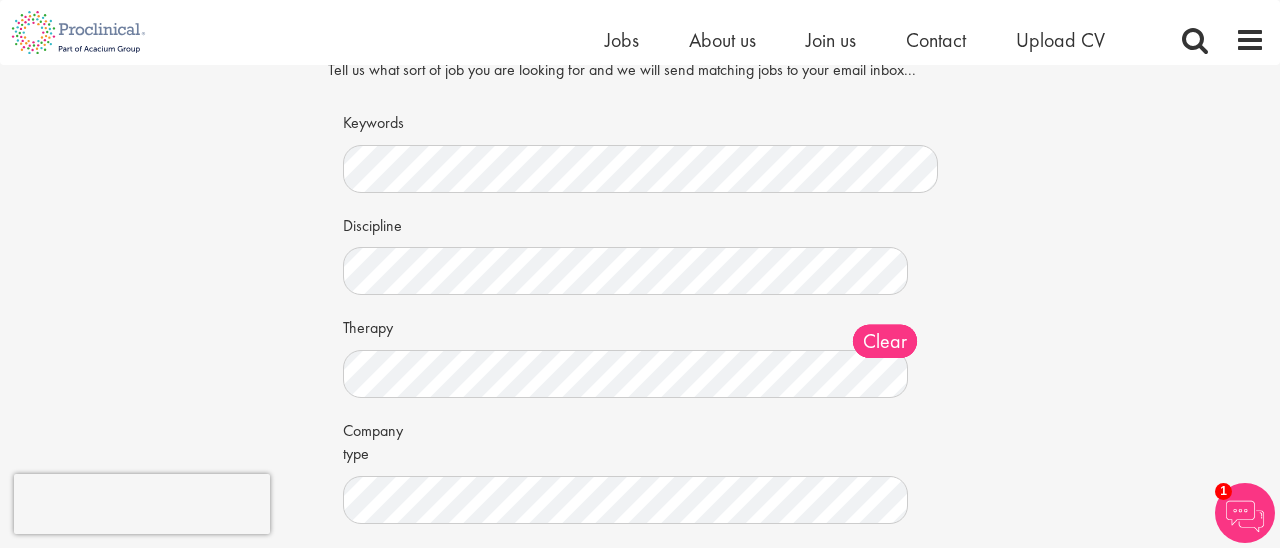 click on "Set up a job alert
Tell us what sort of job you are looking for and we will send matching jobs to your email inbox...
Keywords
Discipline
Clear
All Computer Science Data Science  Recruitment Consultant Biometrics Analysis Statistics Data Management Informatics Programming Business Development Partnering Investments Licensing Acqusition Sales Distribution" at bounding box center (640, 341) 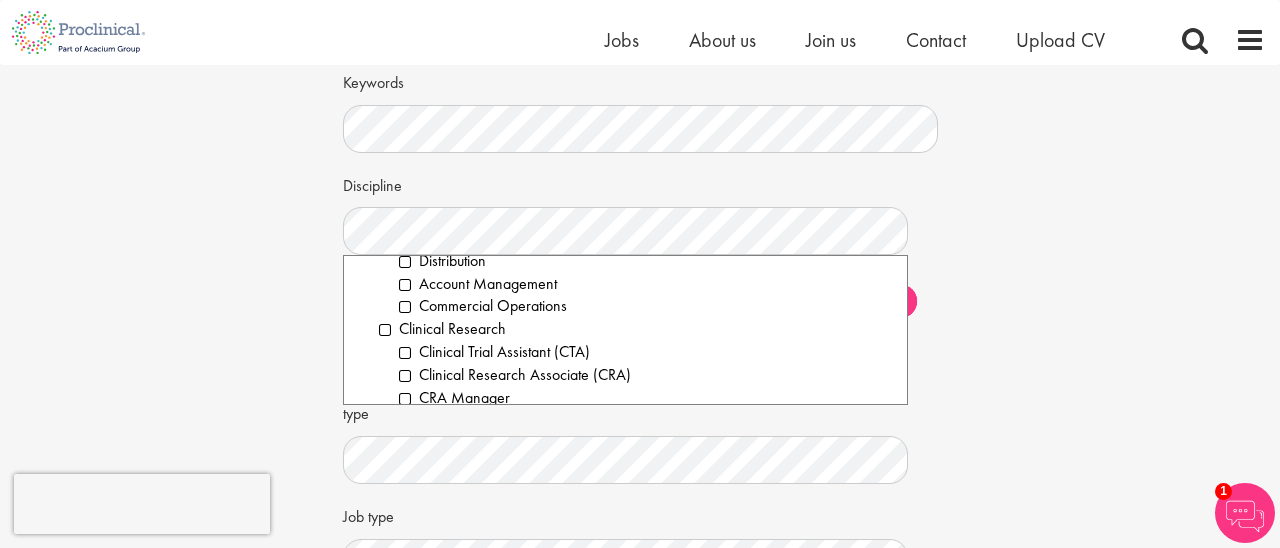 scroll, scrollTop: 424, scrollLeft: 0, axis: vertical 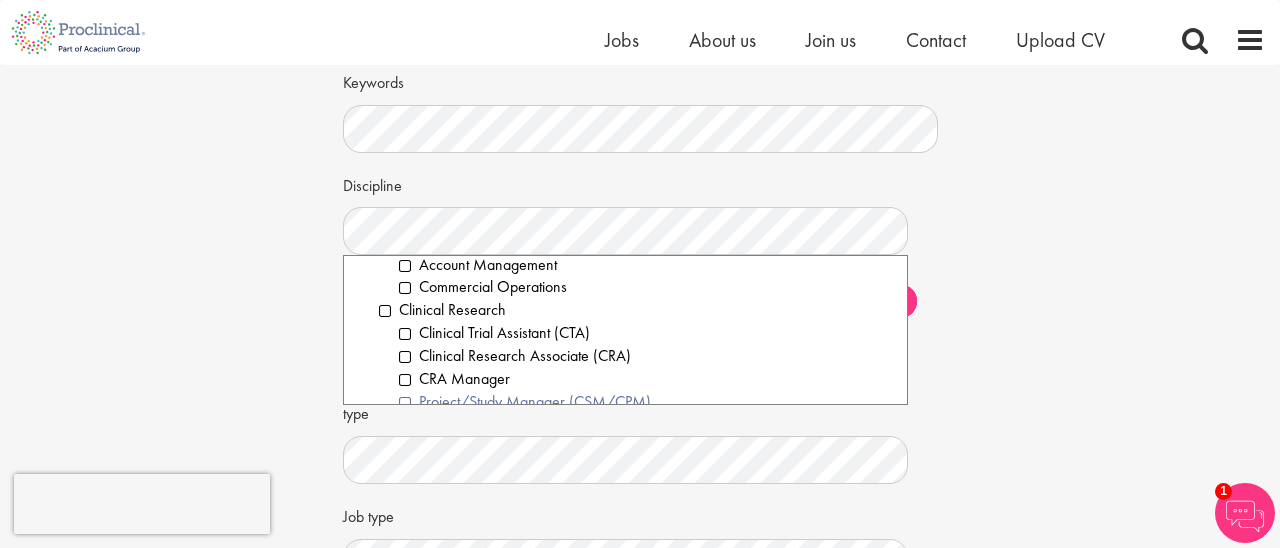 drag, startPoint x: 584, startPoint y: 323, endPoint x: 567, endPoint y: 391, distance: 70.0928 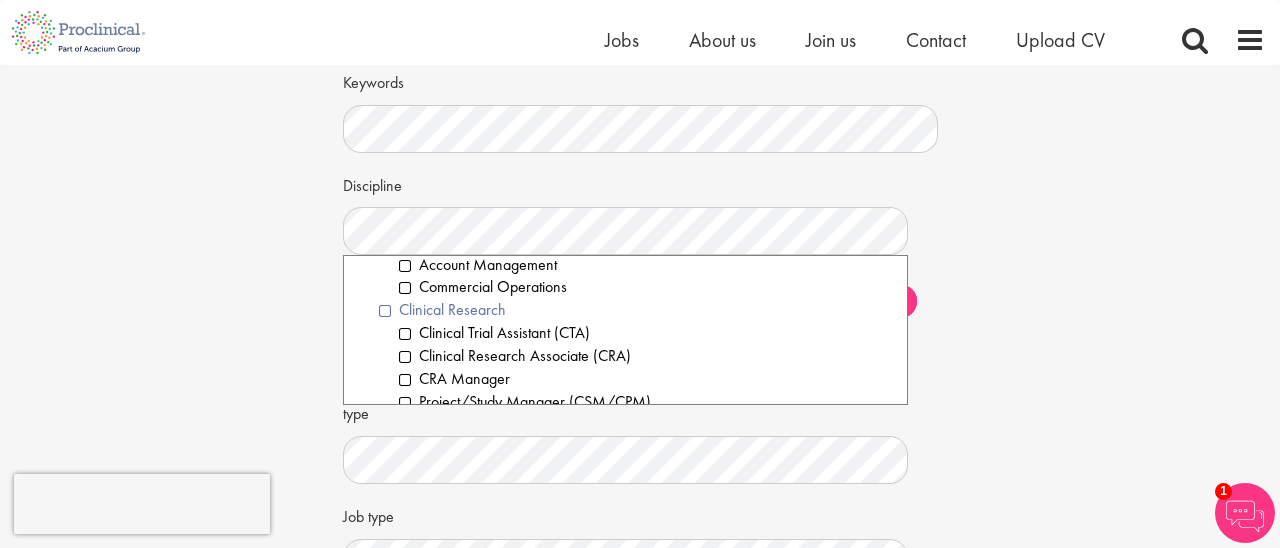 click on "Clinical Research" at bounding box center (635, 310) 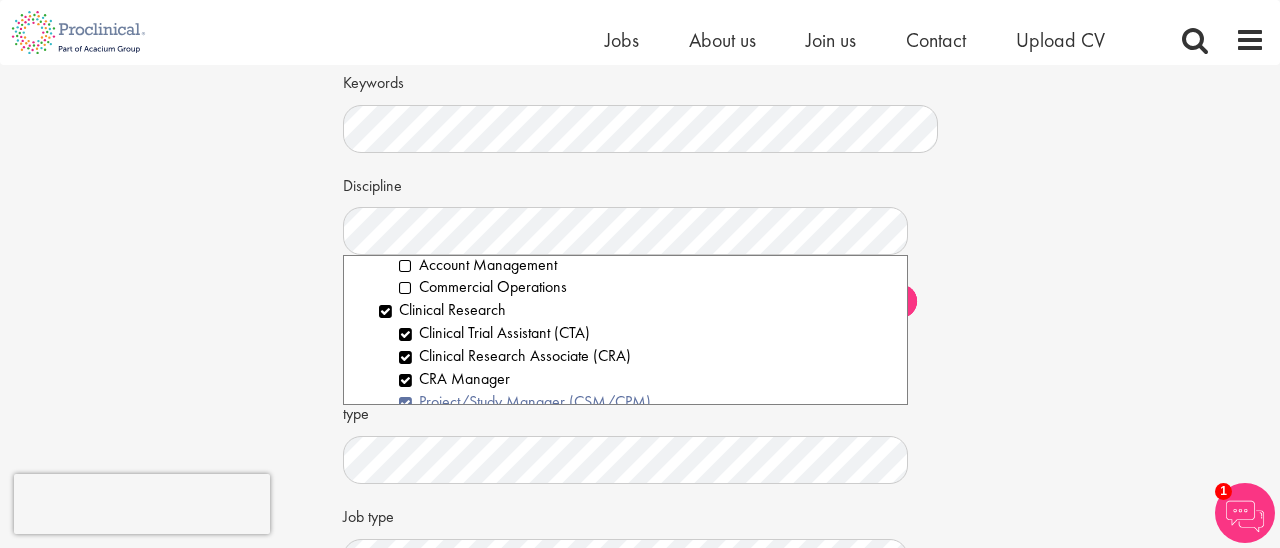 drag, startPoint x: 724, startPoint y: 344, endPoint x: 714, endPoint y: 393, distance: 50.01 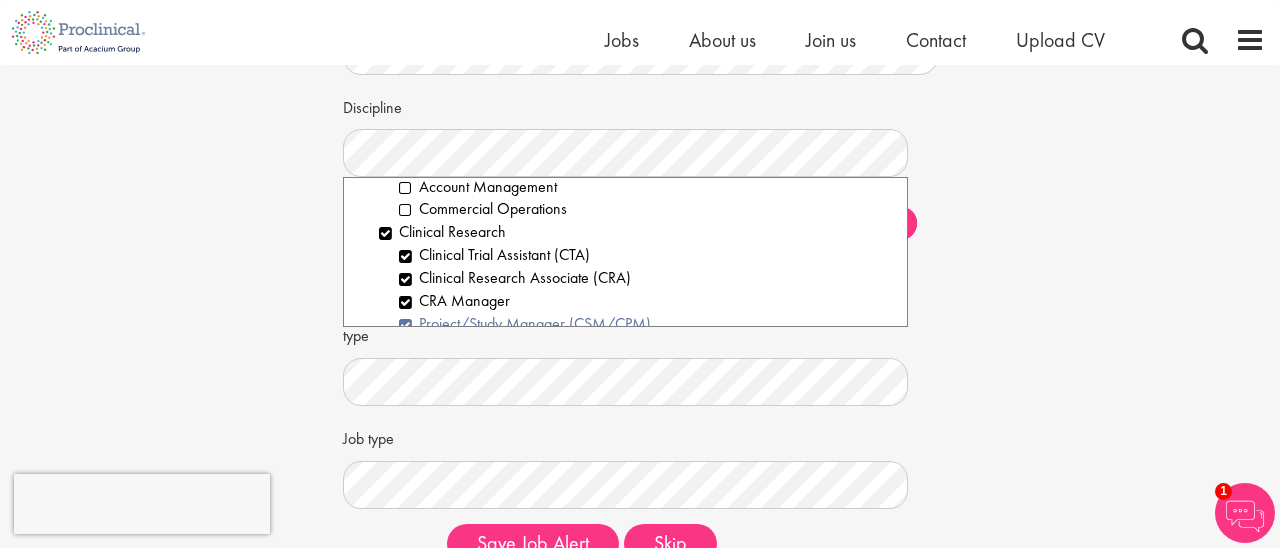 scroll, scrollTop: 200, scrollLeft: 0, axis: vertical 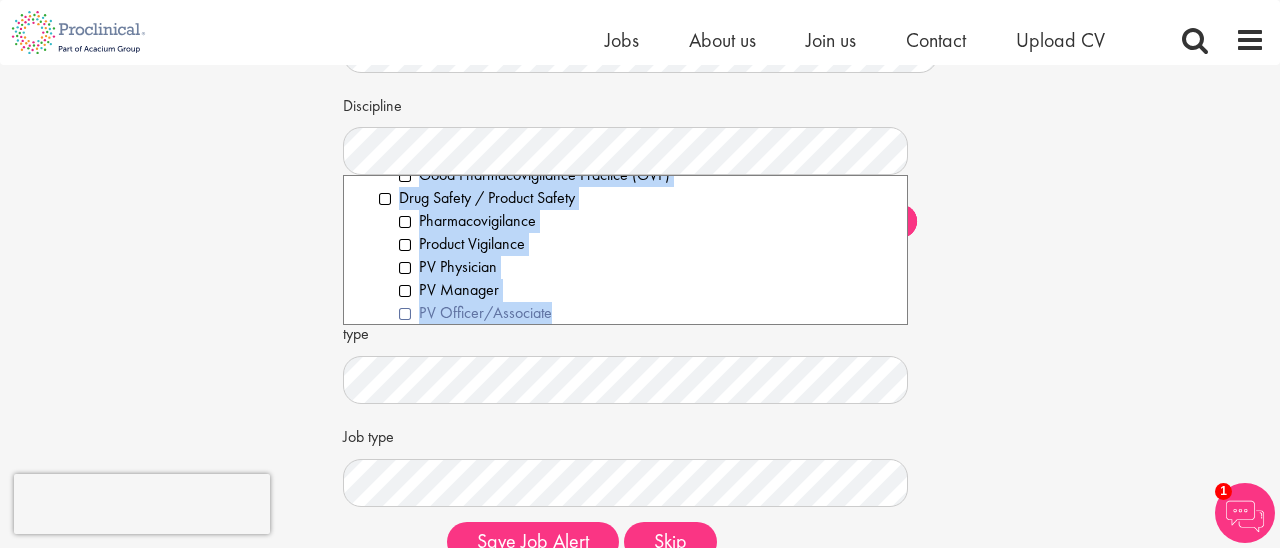 drag, startPoint x: 691, startPoint y: 272, endPoint x: 684, endPoint y: 314, distance: 42.579338 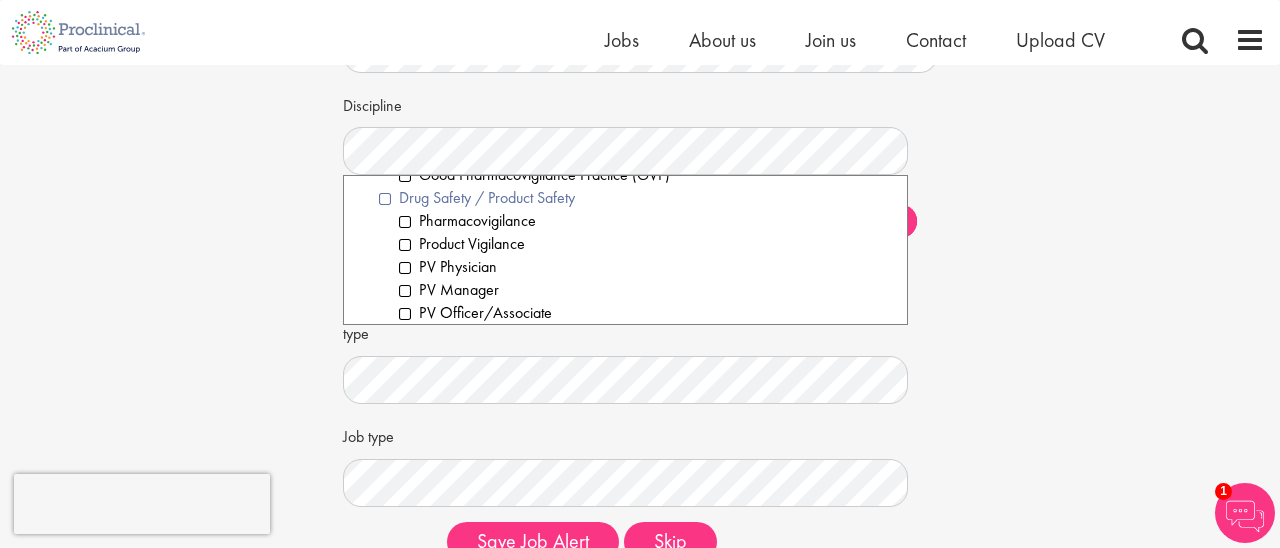 click on "Drug Safety / Product Safety" at bounding box center (635, 198) 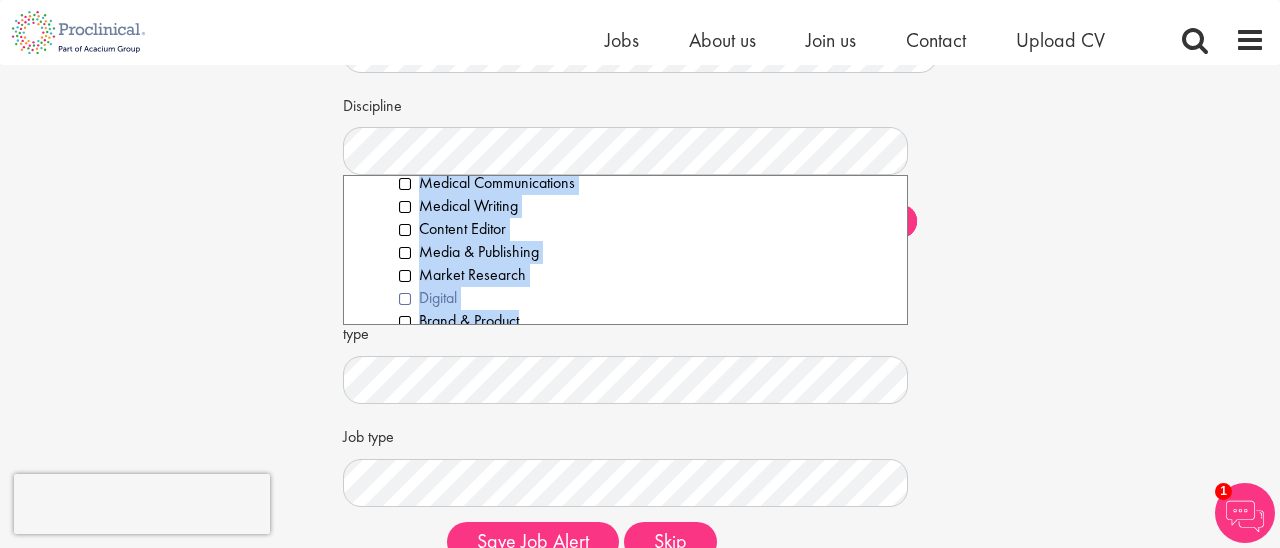 scroll, scrollTop: 1631, scrollLeft: 0, axis: vertical 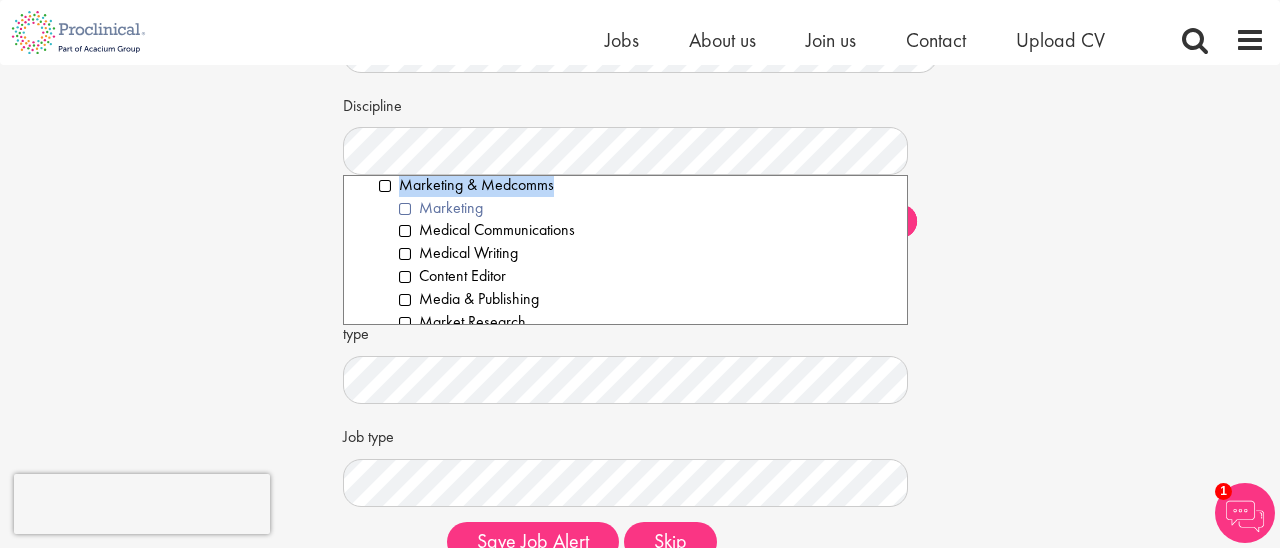 drag, startPoint x: 743, startPoint y: 261, endPoint x: 673, endPoint y: 181, distance: 106.30146 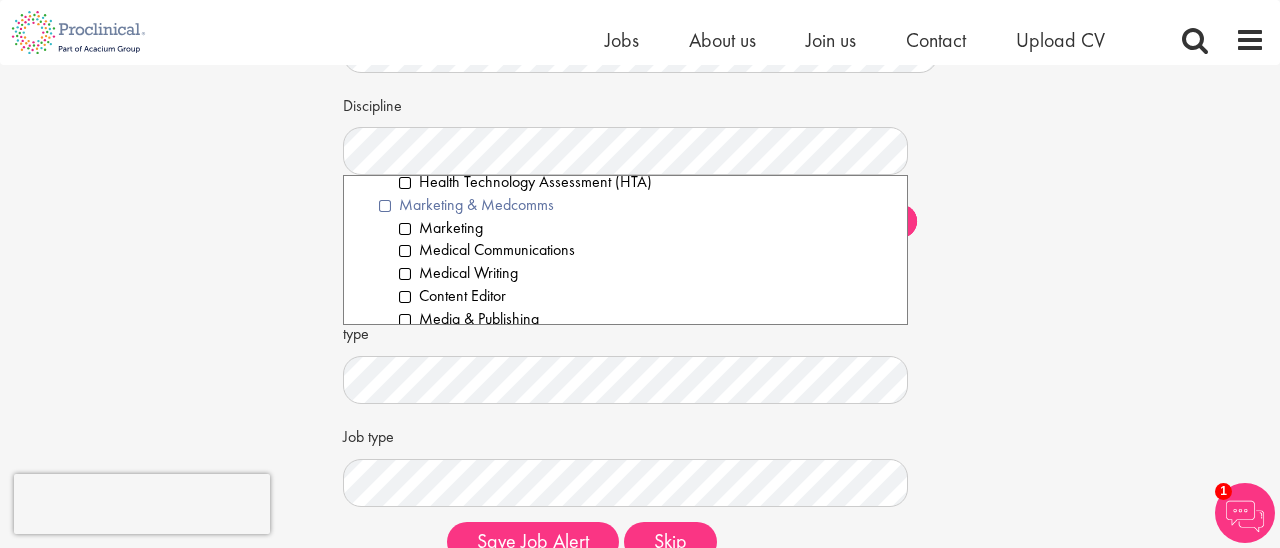 click on "Marketing & Medcomms" at bounding box center (635, 205) 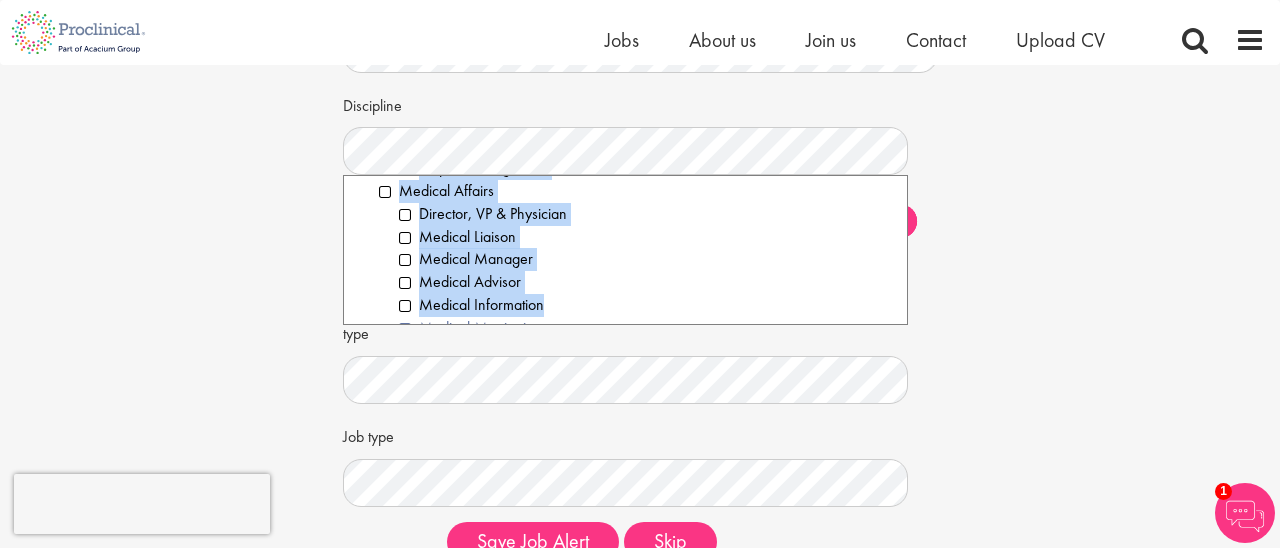 scroll, scrollTop: 1844, scrollLeft: 0, axis: vertical 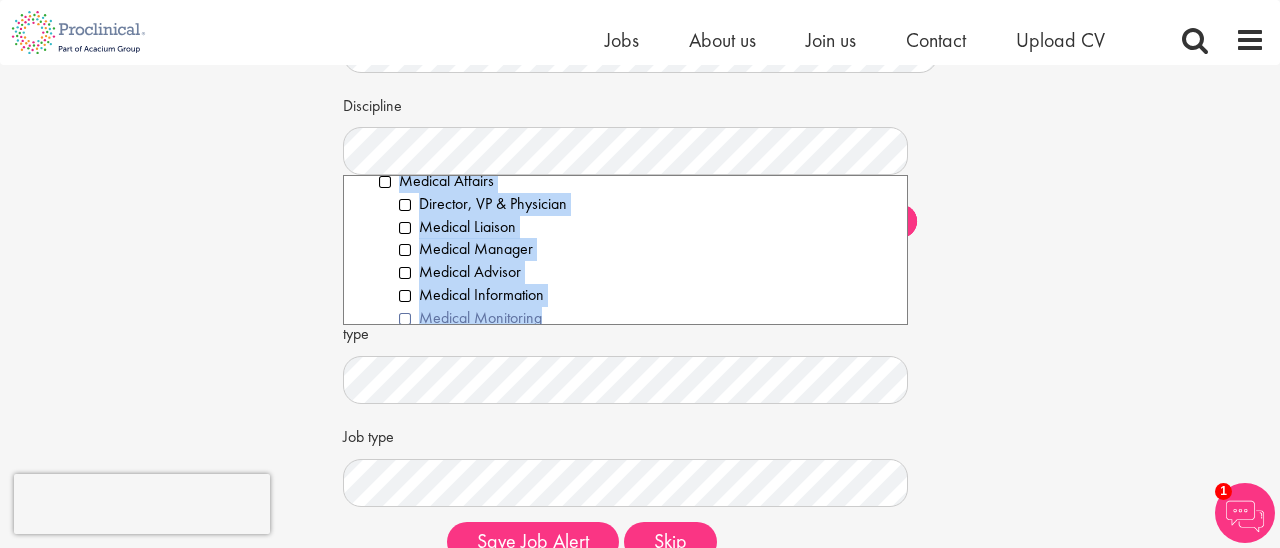 drag, startPoint x: 684, startPoint y: 257, endPoint x: 665, endPoint y: 310, distance: 56.302753 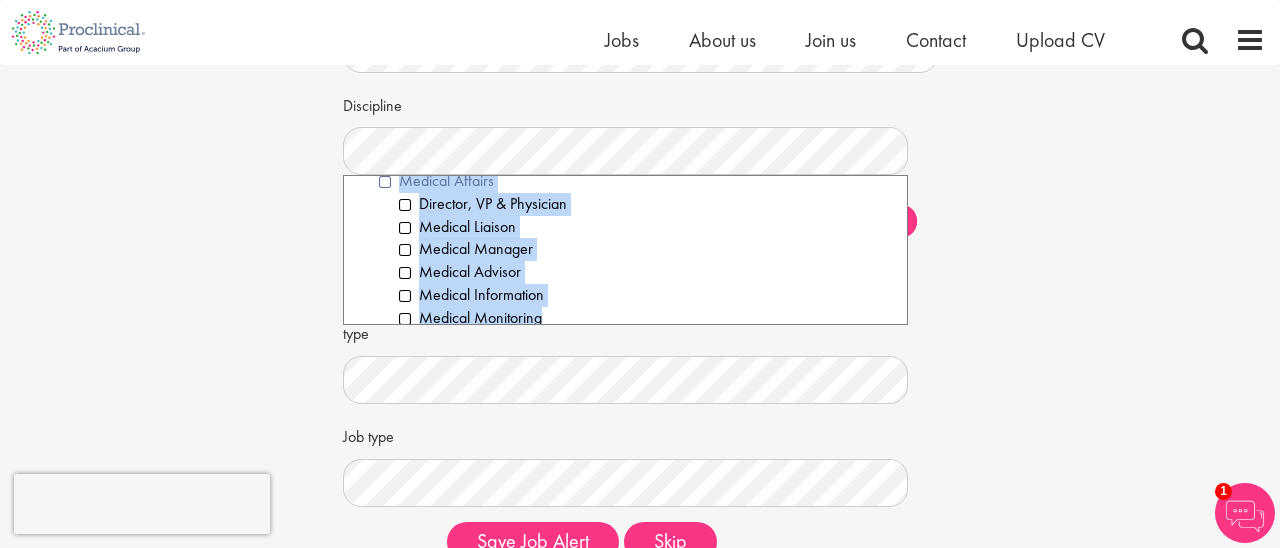 click on "Medical Affairs" at bounding box center [635, 181] 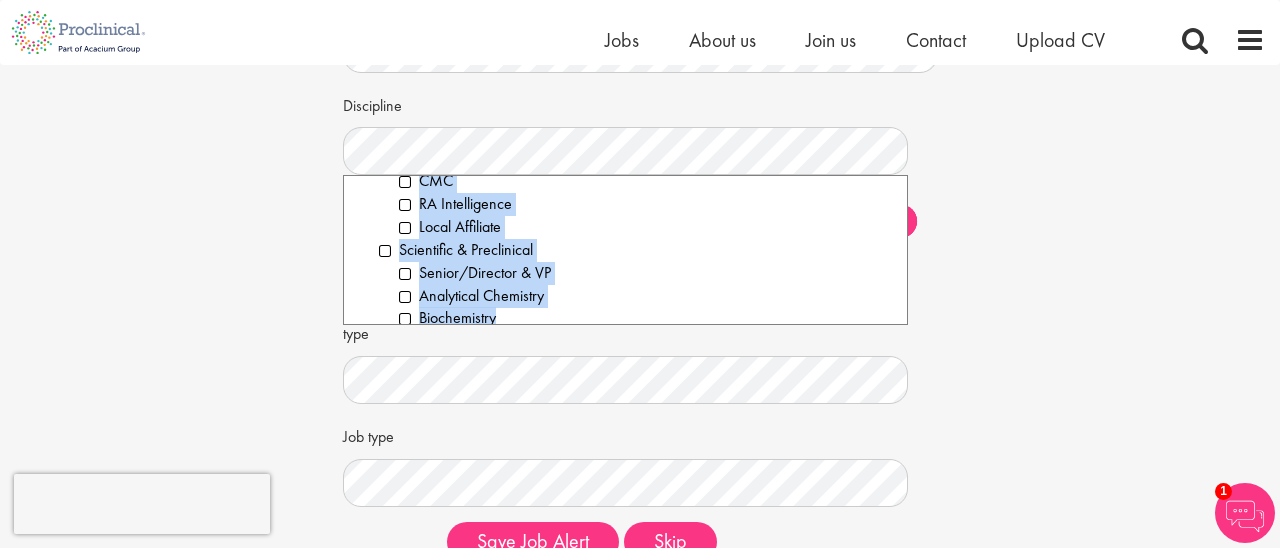 drag, startPoint x: 675, startPoint y: 222, endPoint x: 666, endPoint y: 315, distance: 93.43447 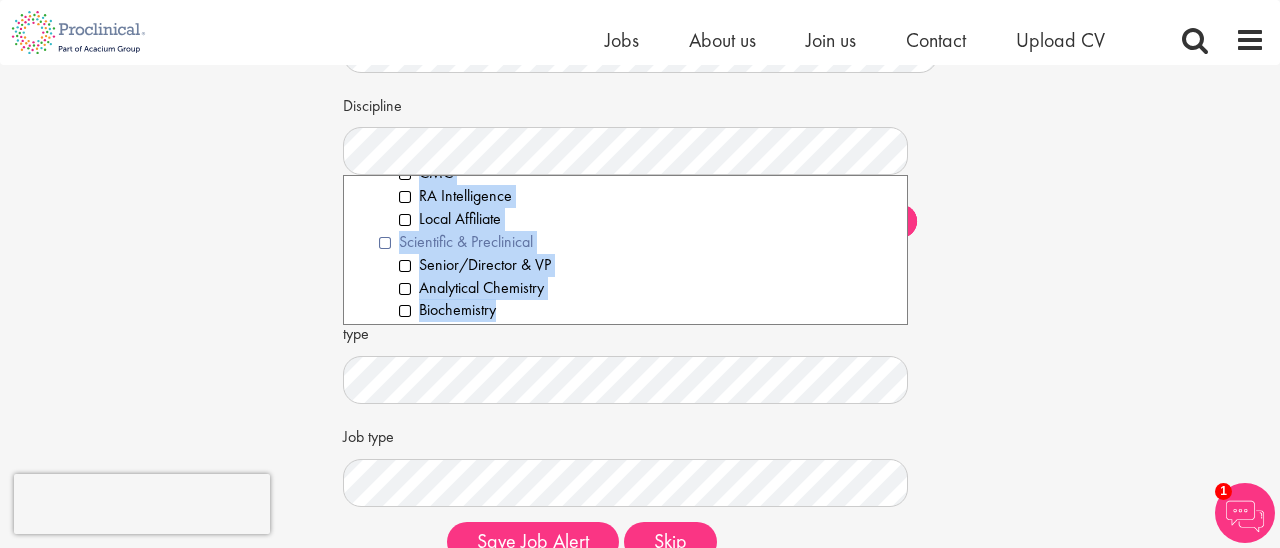 click on "Scientific & Preclinical" at bounding box center [635, 242] 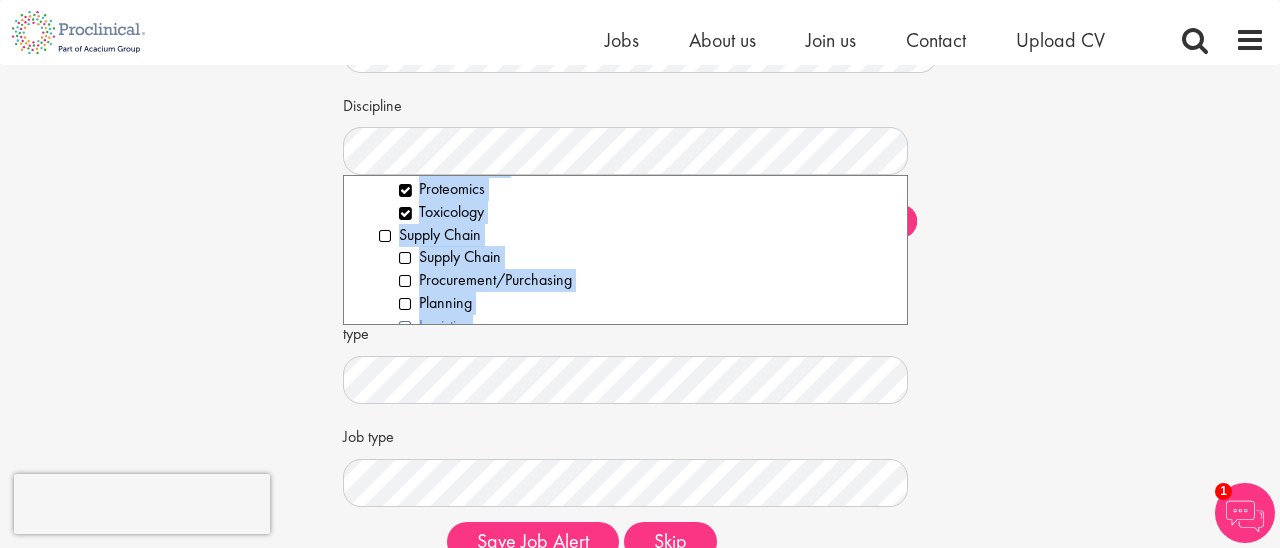 scroll, scrollTop: 2911, scrollLeft: 0, axis: vertical 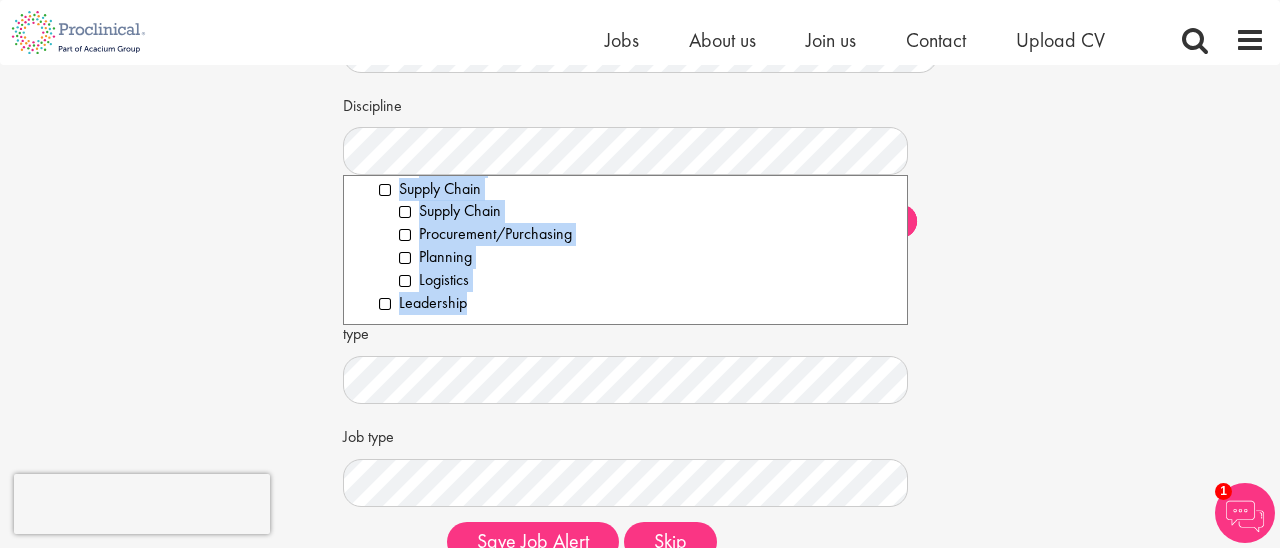 drag, startPoint x: 710, startPoint y: 253, endPoint x: 710, endPoint y: 320, distance: 67 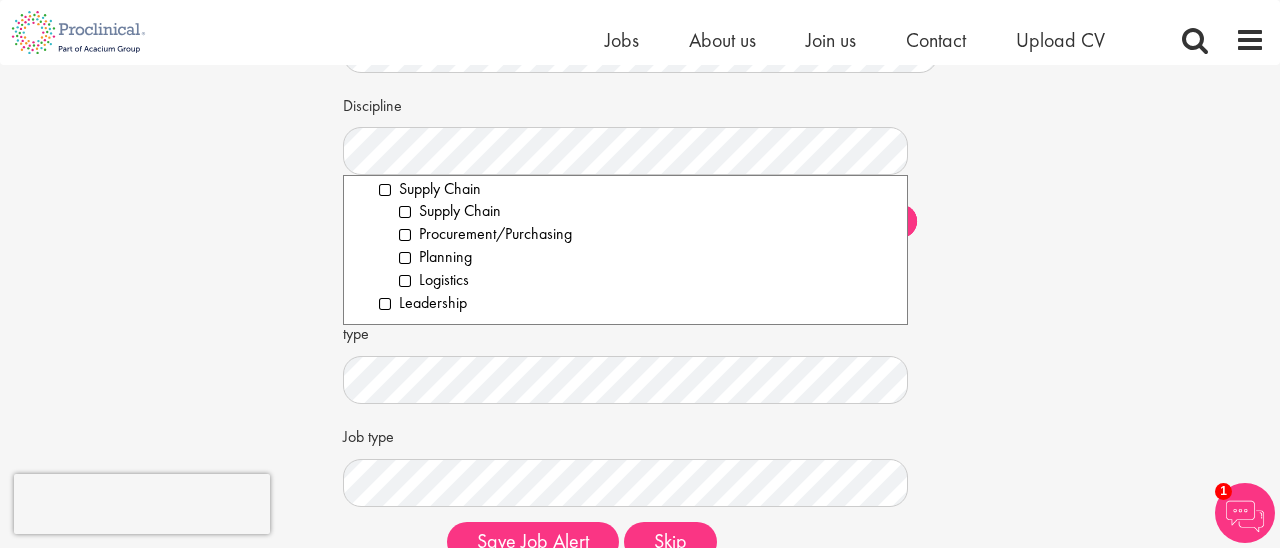 click on "Set up a job alert
Tell us what sort of job you are looking for and we will send matching jobs to your email inbox...
Keywords
Discipline
Clear
All Computer Science Data Science  Recruitment Consultant Biometrics Analysis Statistics Data Management Informatics Programming Business Development Partnering Investments Licensing Acqusition Sales Distribution" at bounding box center (640, 221) 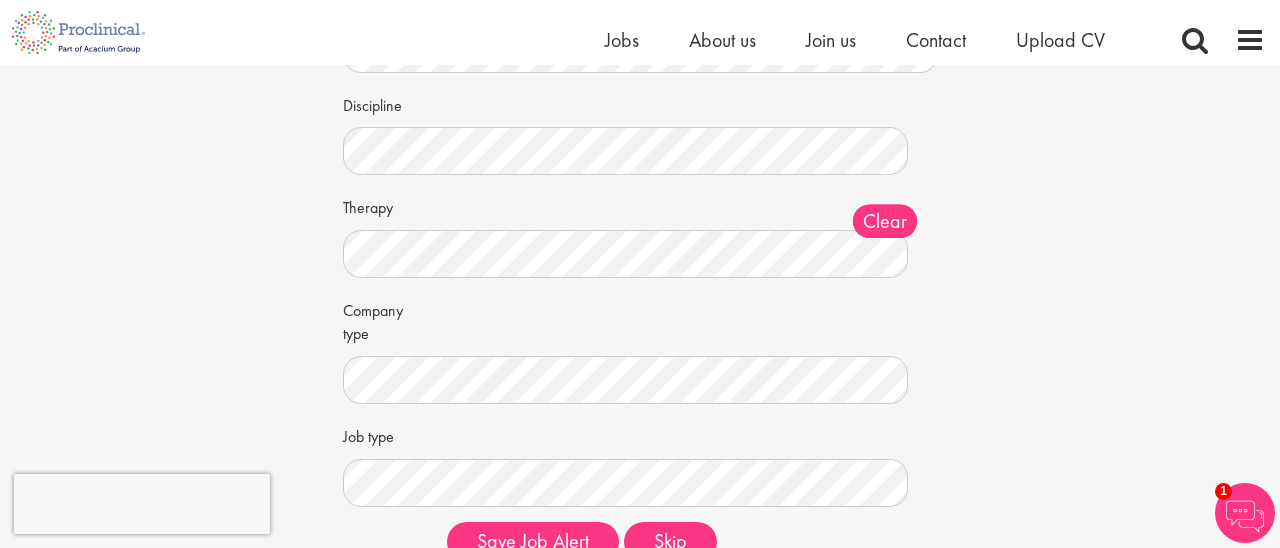 click on "Set up a job alert
Tell us what sort of job you are looking for and we will send matching jobs to your email inbox...
Keywords
Discipline
Clear
All Computer Science Data Science  Recruitment Consultant Biometrics Analysis Statistics Data Management Informatics Programming Business Development Partnering Investments Licensing Acqusition Sales Distribution" at bounding box center (640, 221) 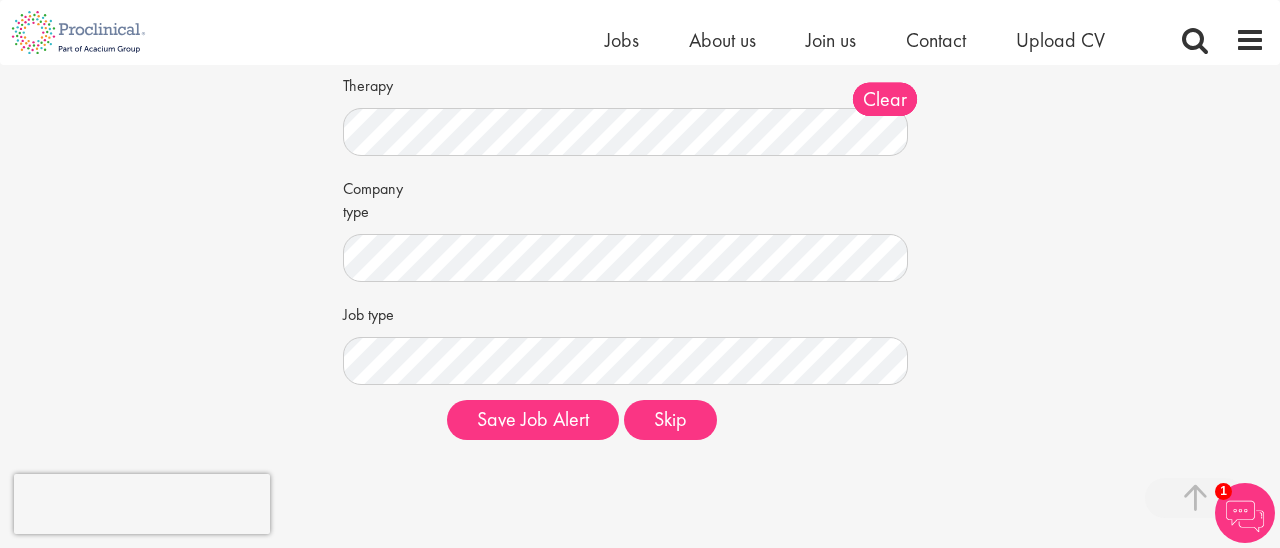 scroll, scrollTop: 360, scrollLeft: 0, axis: vertical 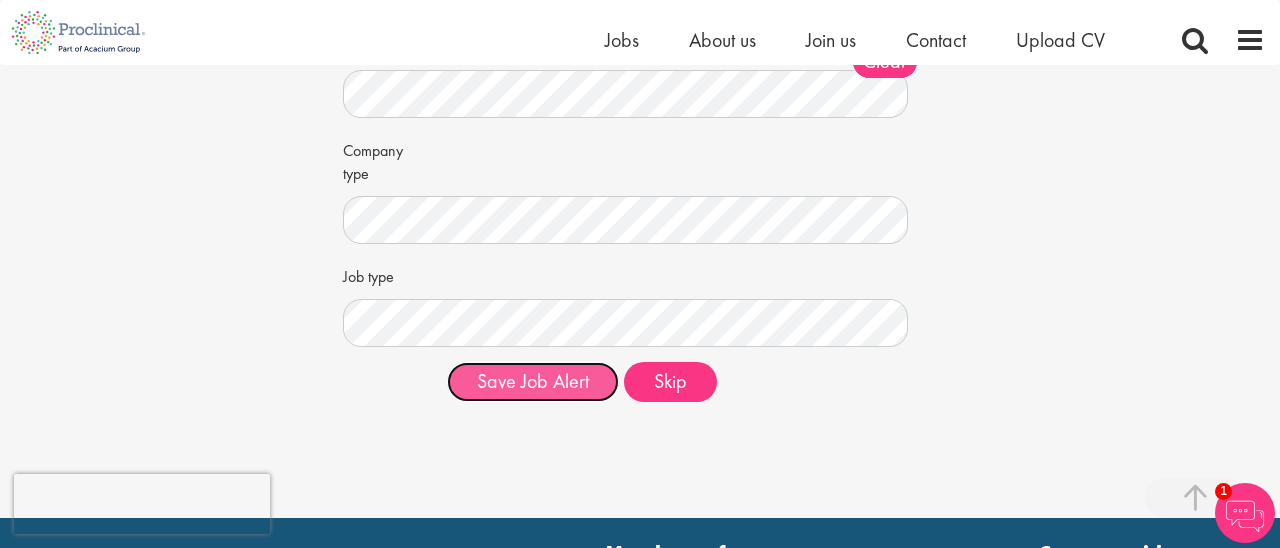 click on "Save Job Alert" at bounding box center (533, 382) 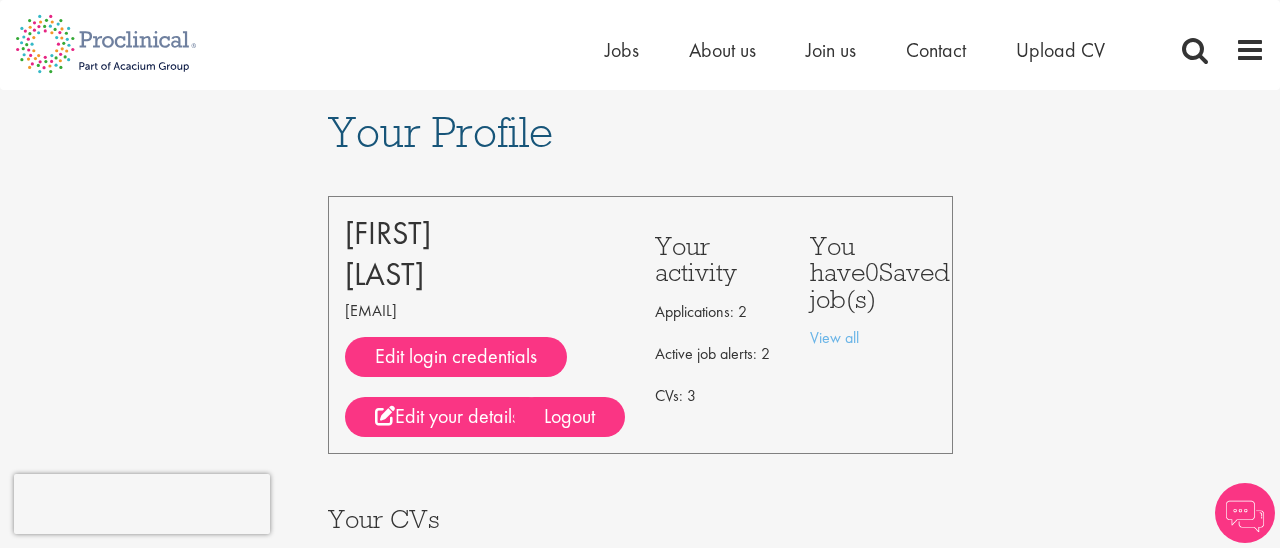 scroll, scrollTop: 0, scrollLeft: 0, axis: both 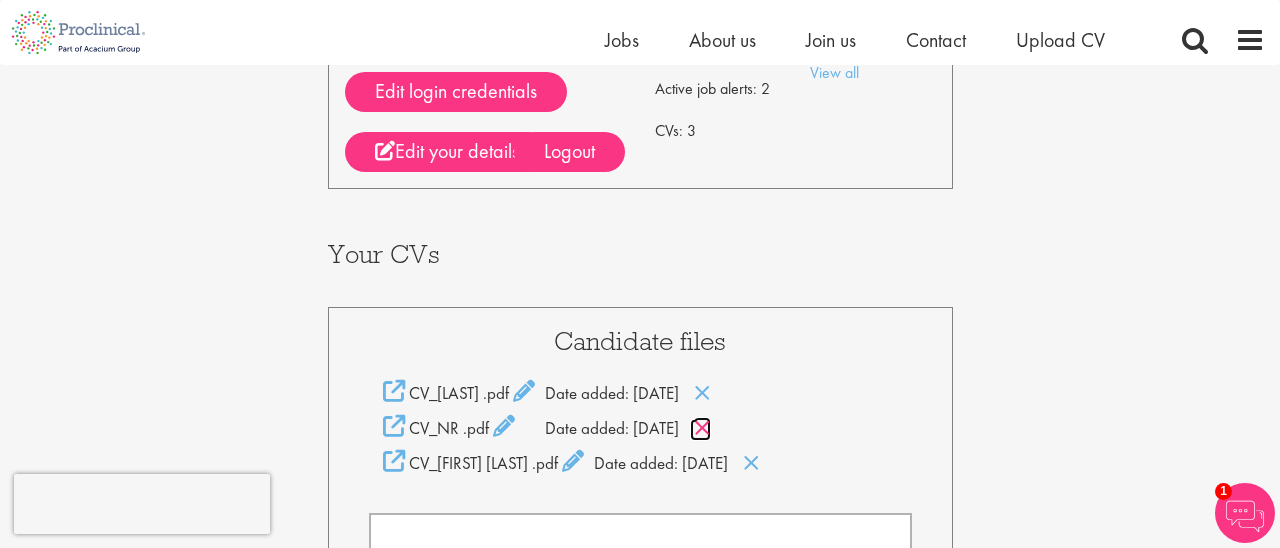 click at bounding box center (702, 428) 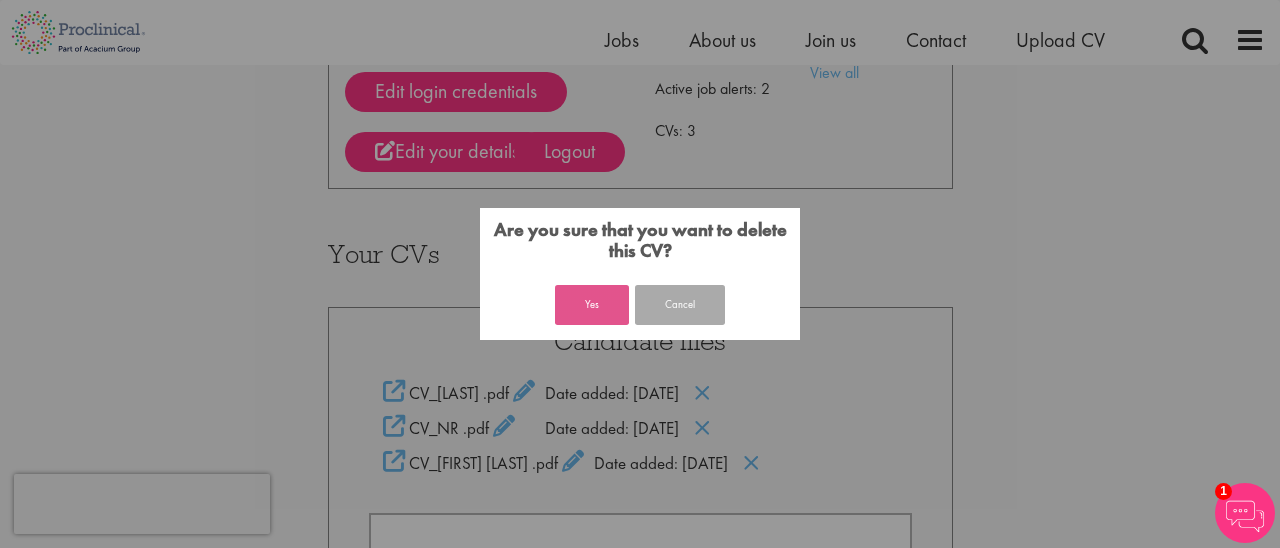 click on "Yes" at bounding box center [592, 305] 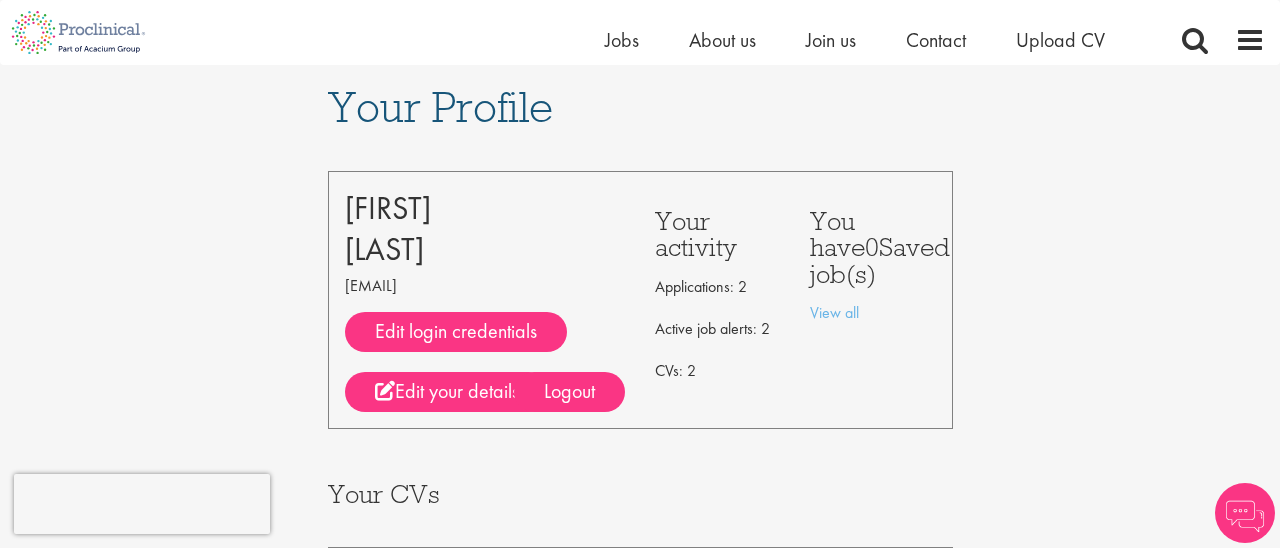 scroll, scrollTop: 240, scrollLeft: 0, axis: vertical 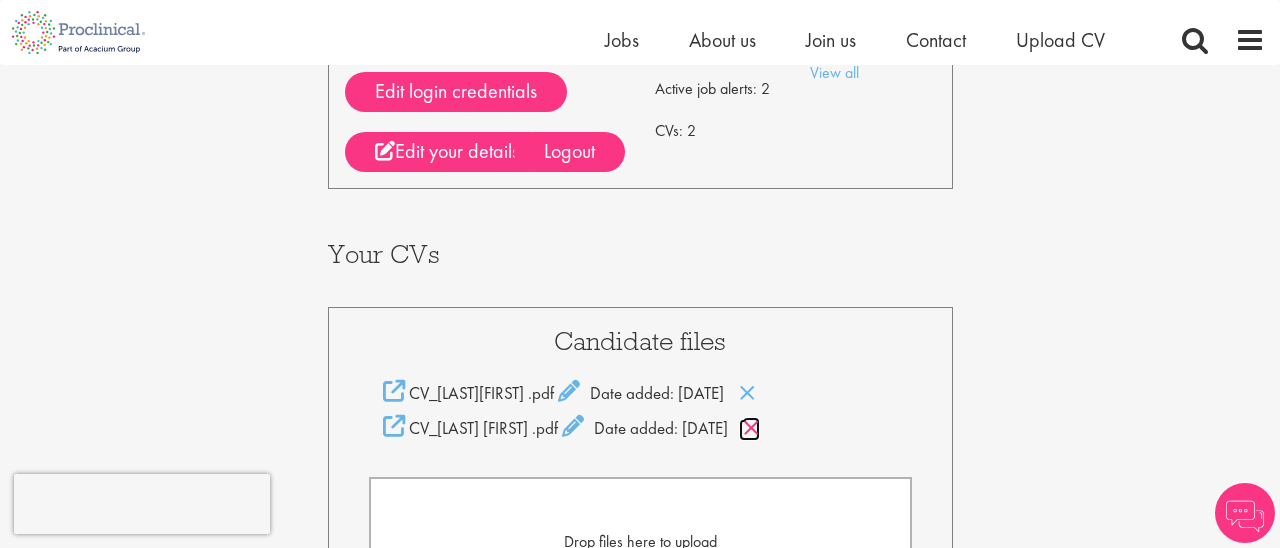 click at bounding box center [751, 428] 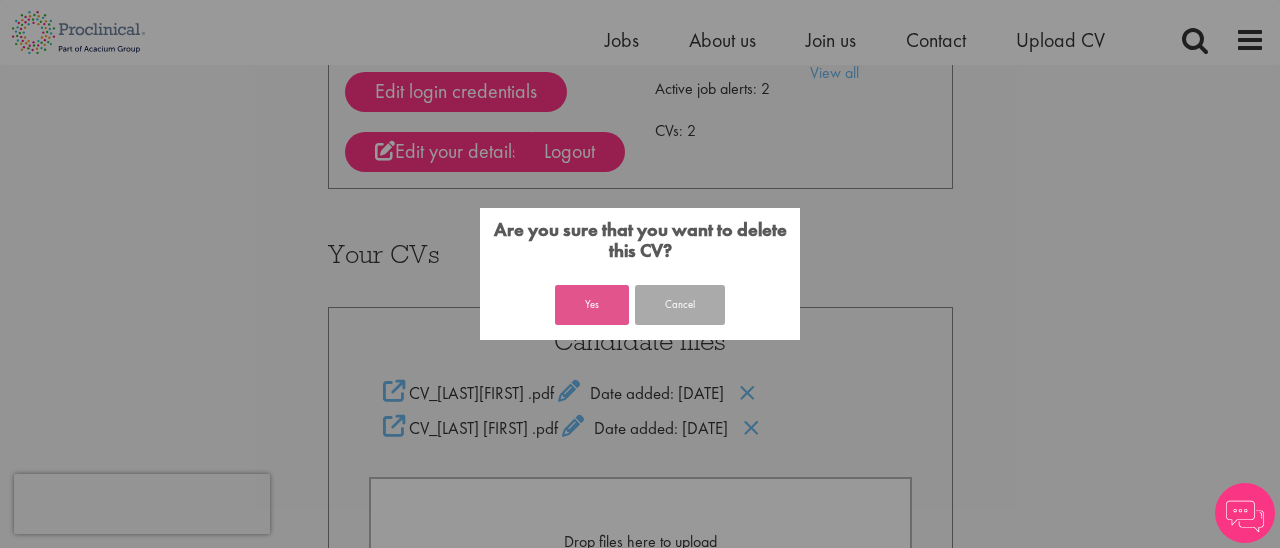 click on "Yes" at bounding box center [592, 305] 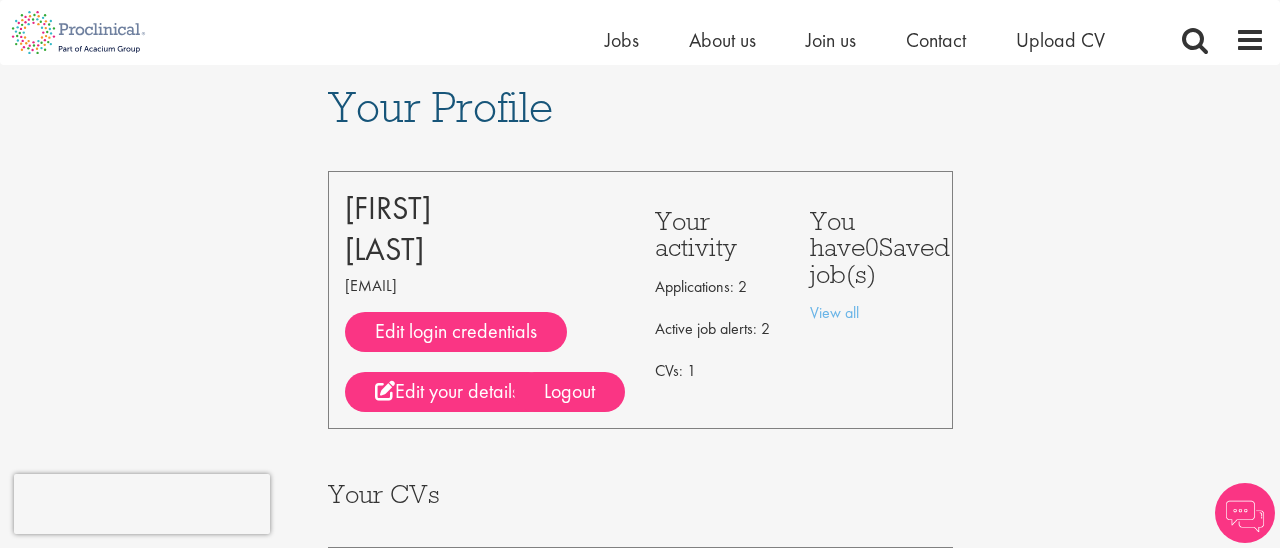 scroll, scrollTop: 0, scrollLeft: 0, axis: both 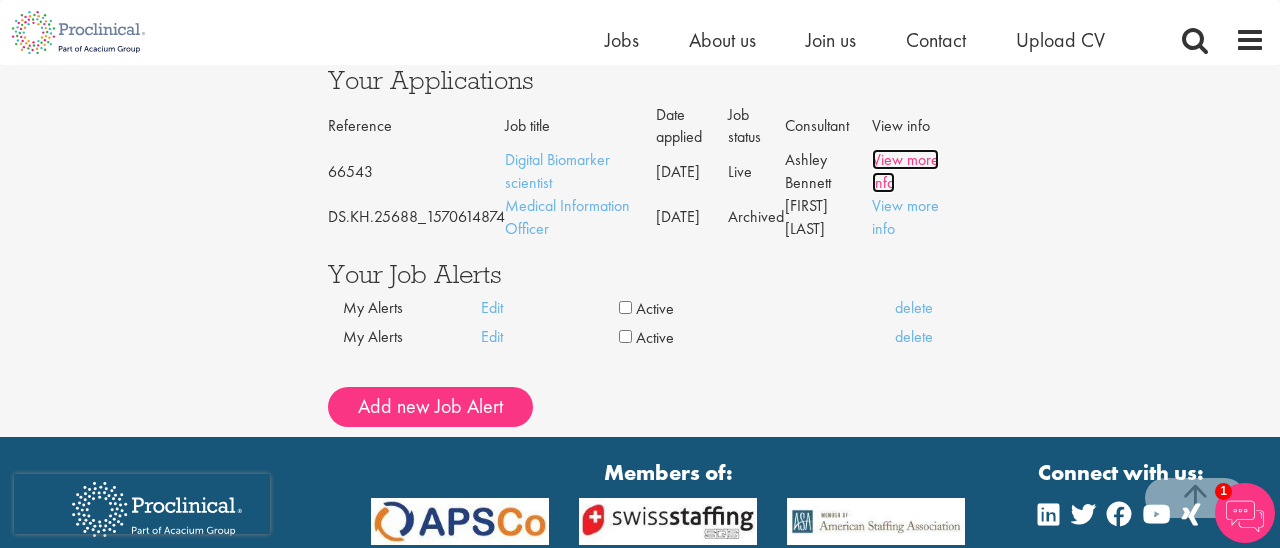 click on "View more info" at bounding box center [905, 171] 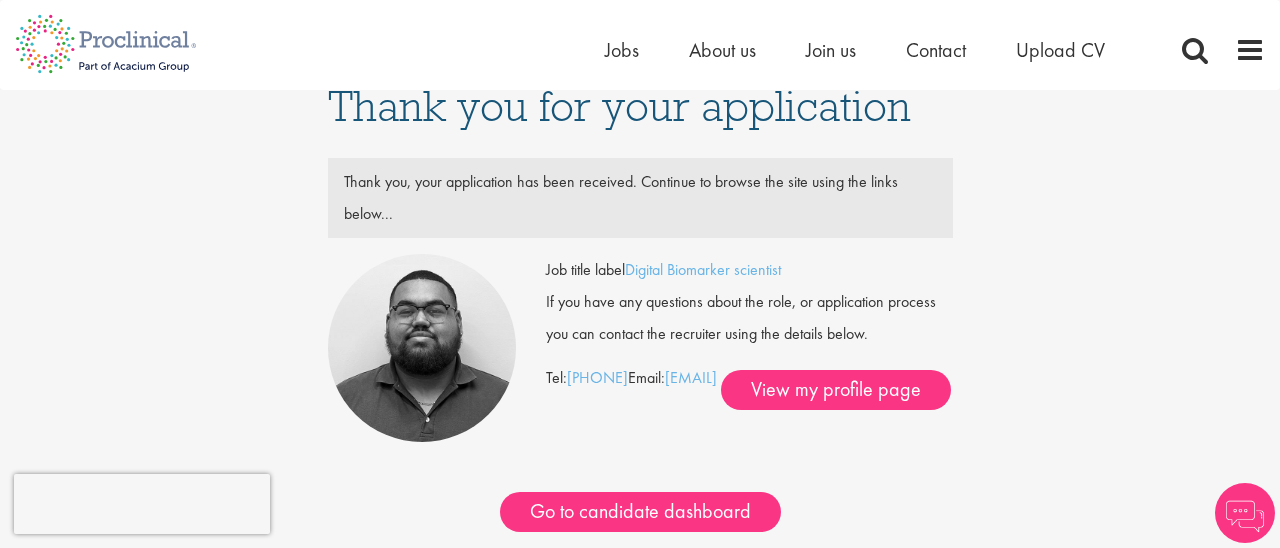 scroll, scrollTop: 40, scrollLeft: 0, axis: vertical 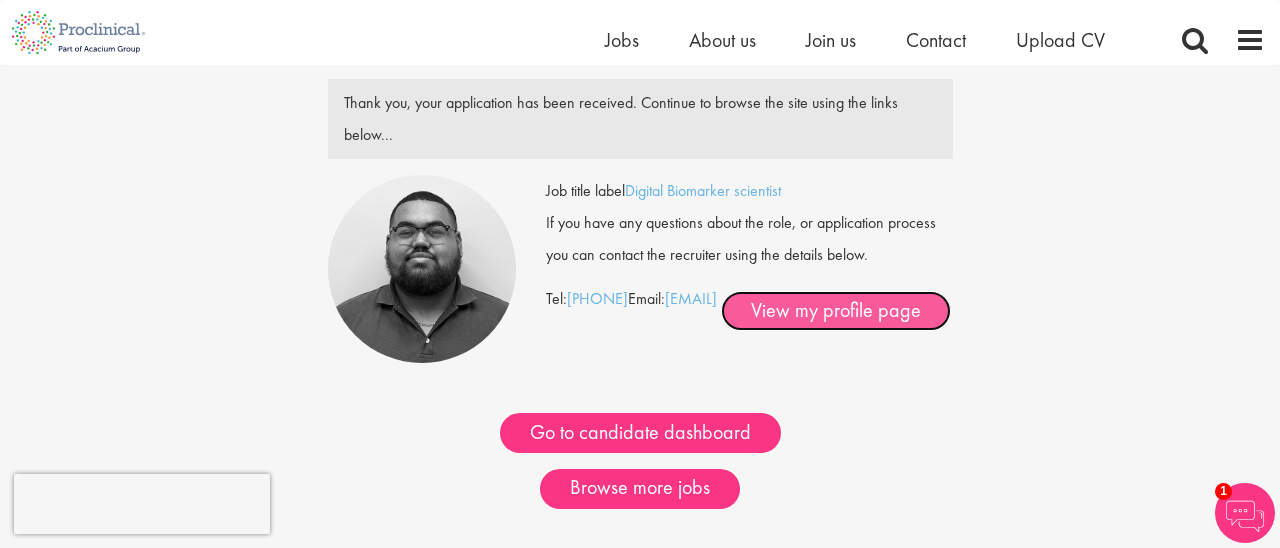 click on "View my profile page" at bounding box center (836, 311) 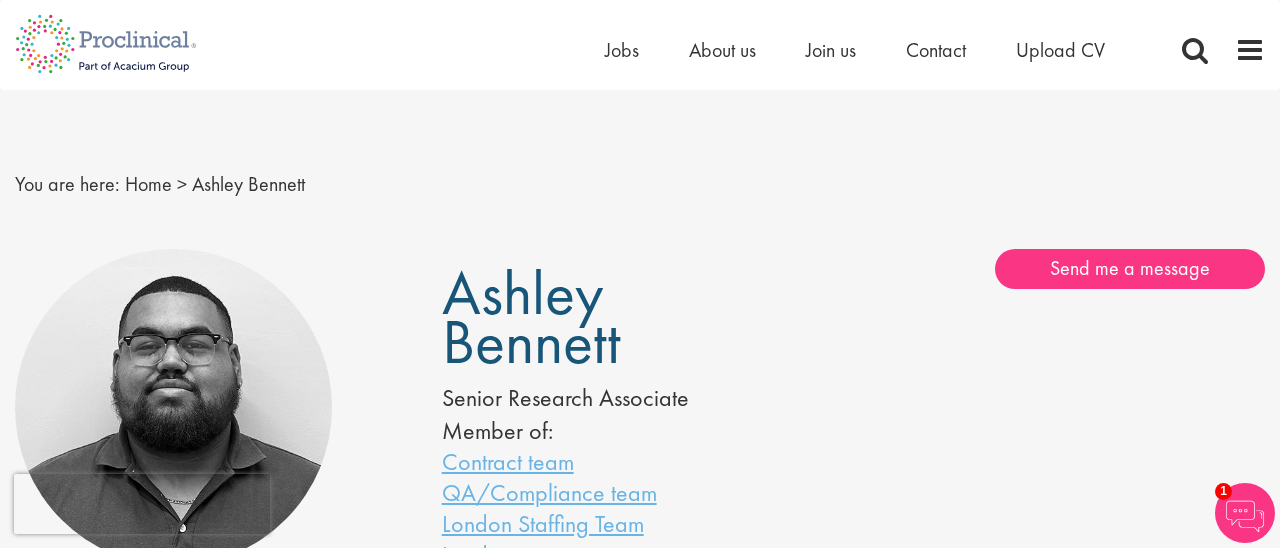 scroll, scrollTop: 0, scrollLeft: 0, axis: both 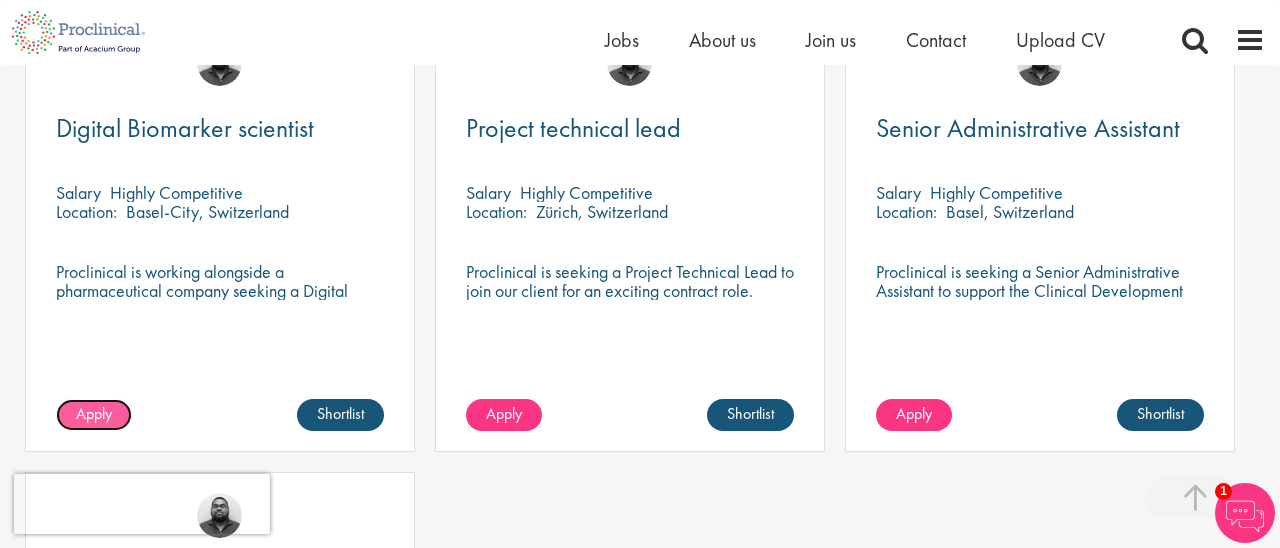 click on "Apply" at bounding box center (94, 413) 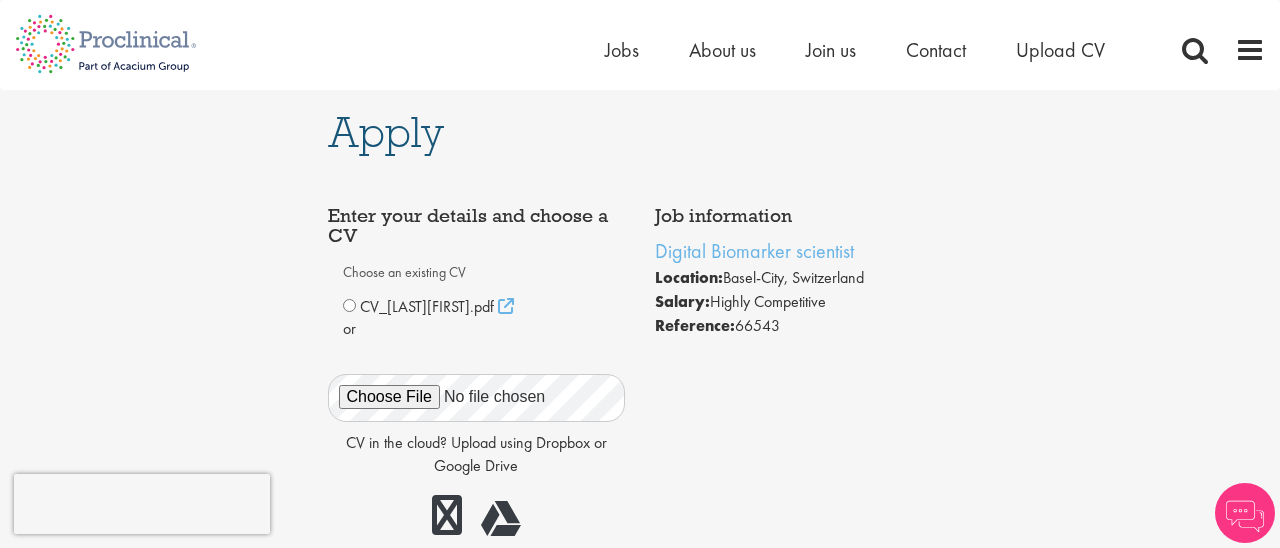 scroll, scrollTop: 0, scrollLeft: 0, axis: both 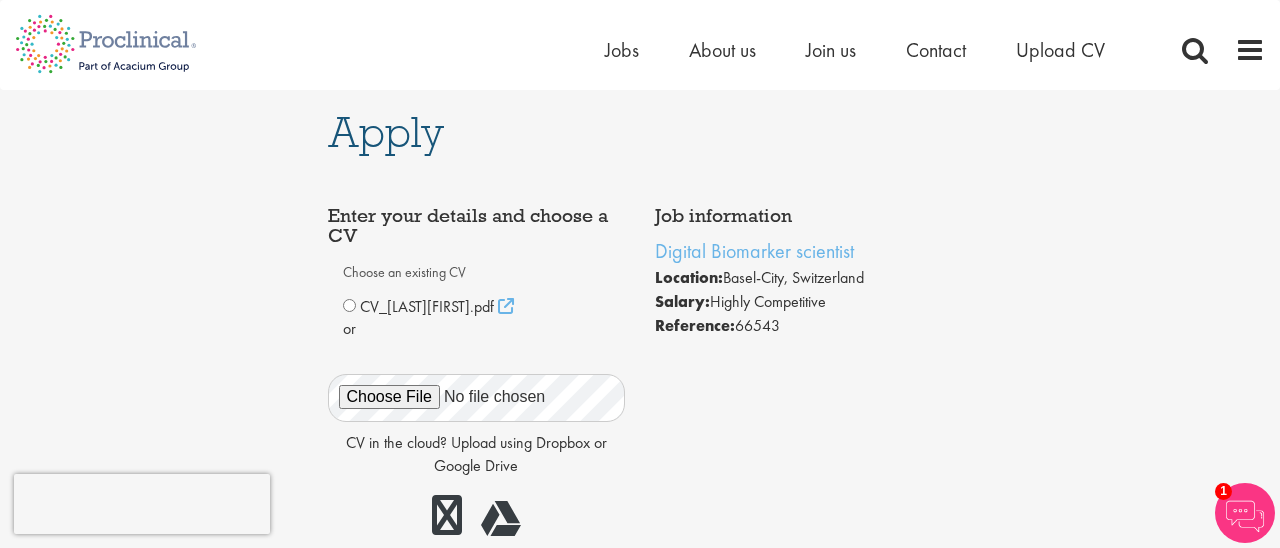 click on "Job information
Digital Biomarker scientist
Location:
[CITY], [STATE]
Salary:
Highly Competitive
Reference:
[NUMBER]
." at bounding box center [640, 750] 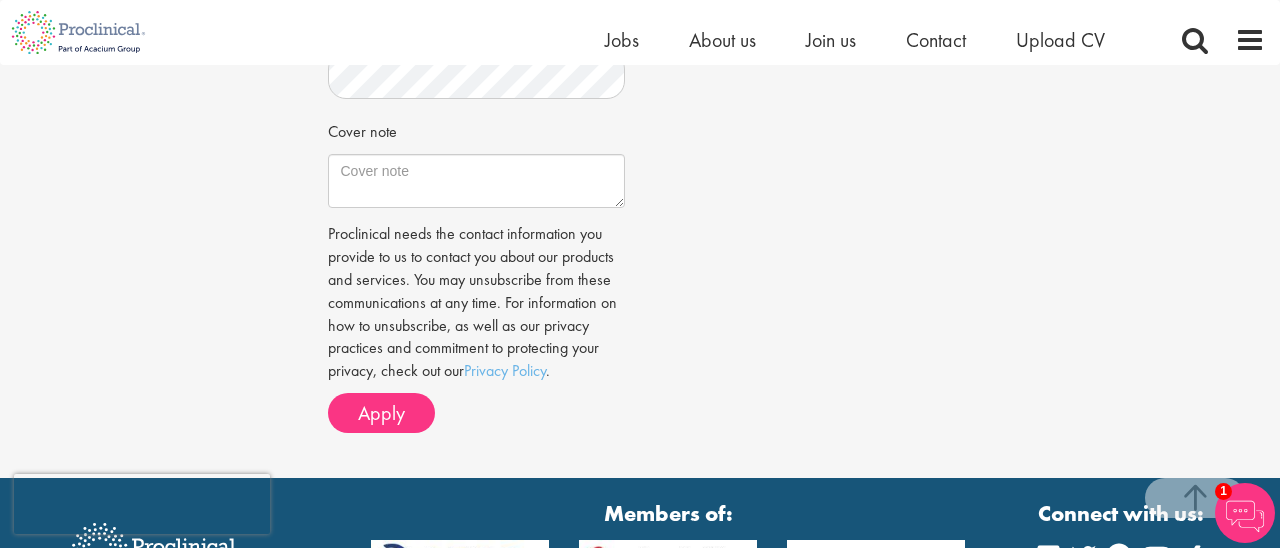 scroll, scrollTop: 840, scrollLeft: 0, axis: vertical 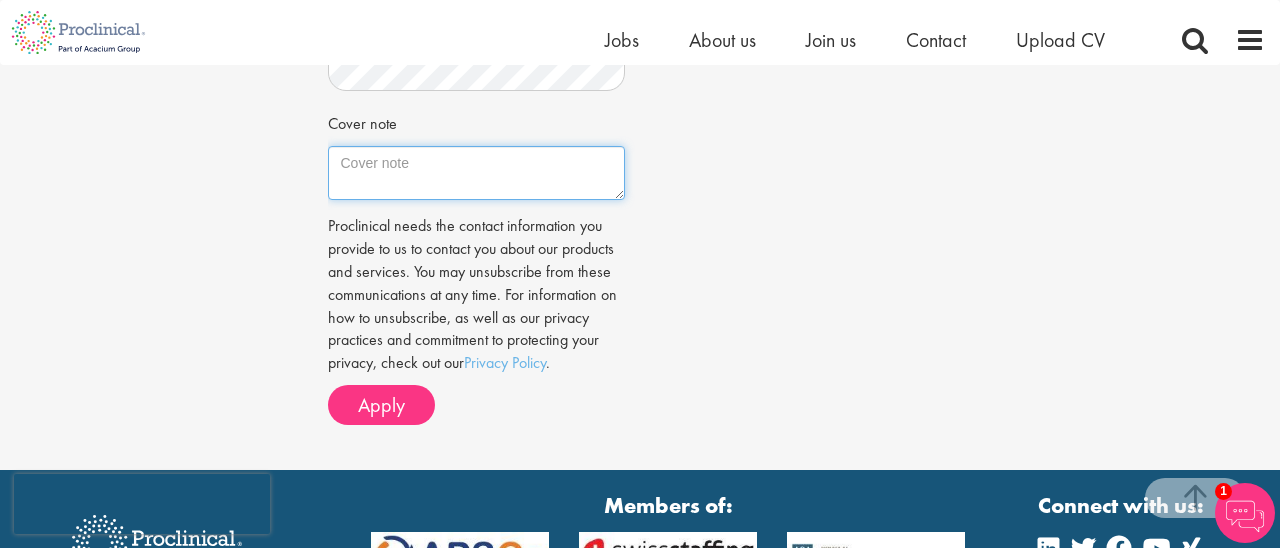 click on "Cover note" at bounding box center (477, 173) 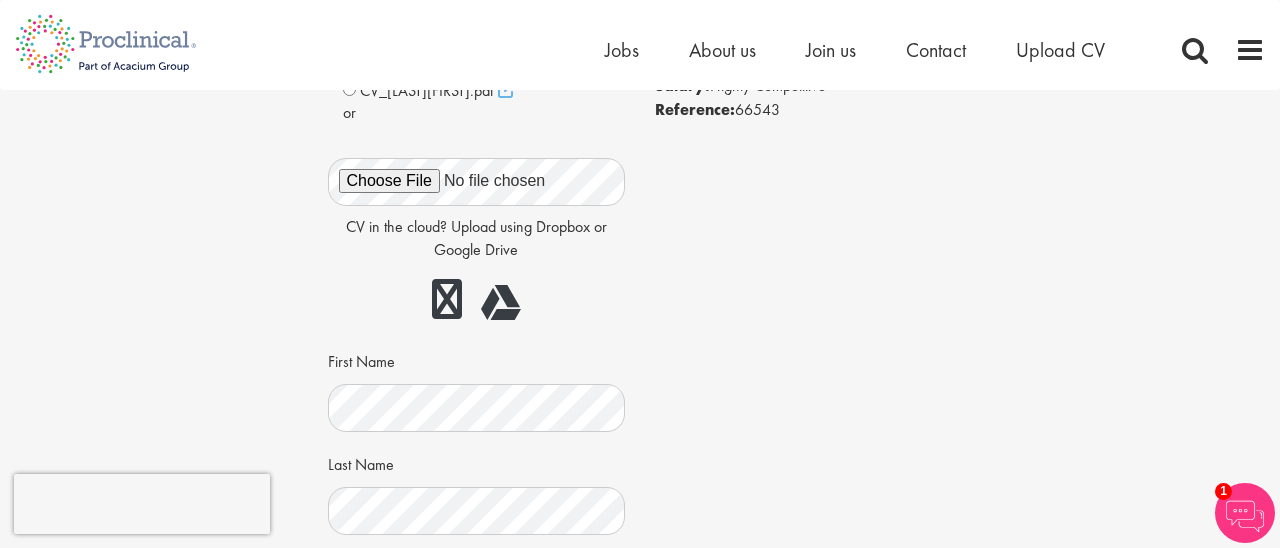 scroll, scrollTop: 0, scrollLeft: 0, axis: both 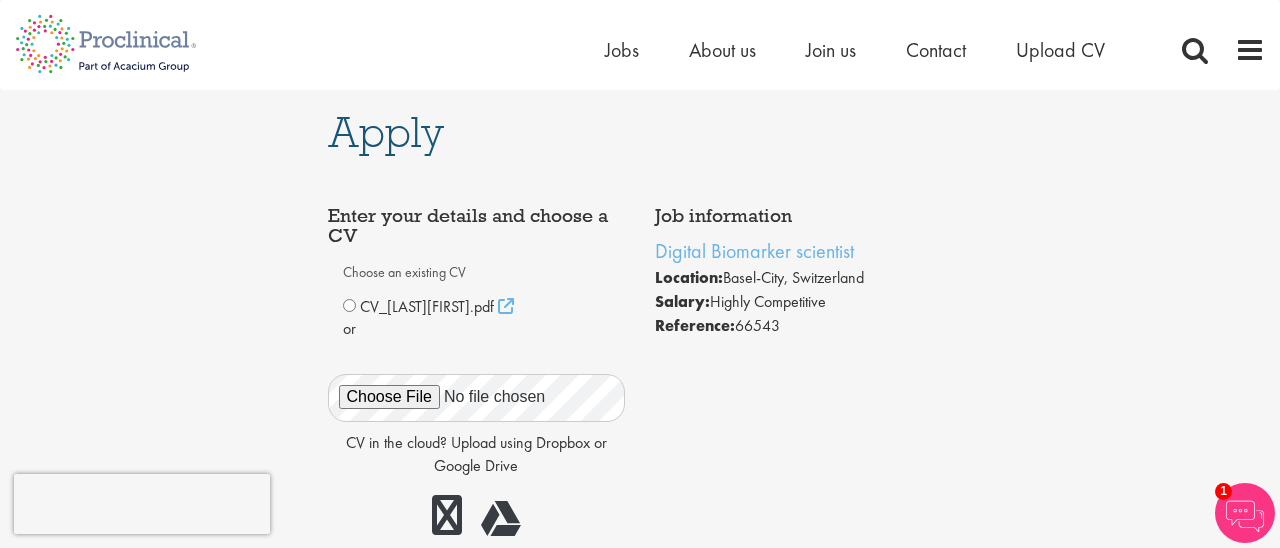 drag, startPoint x: 1164, startPoint y: 325, endPoint x: 1121, endPoint y: -131, distance: 458.02292 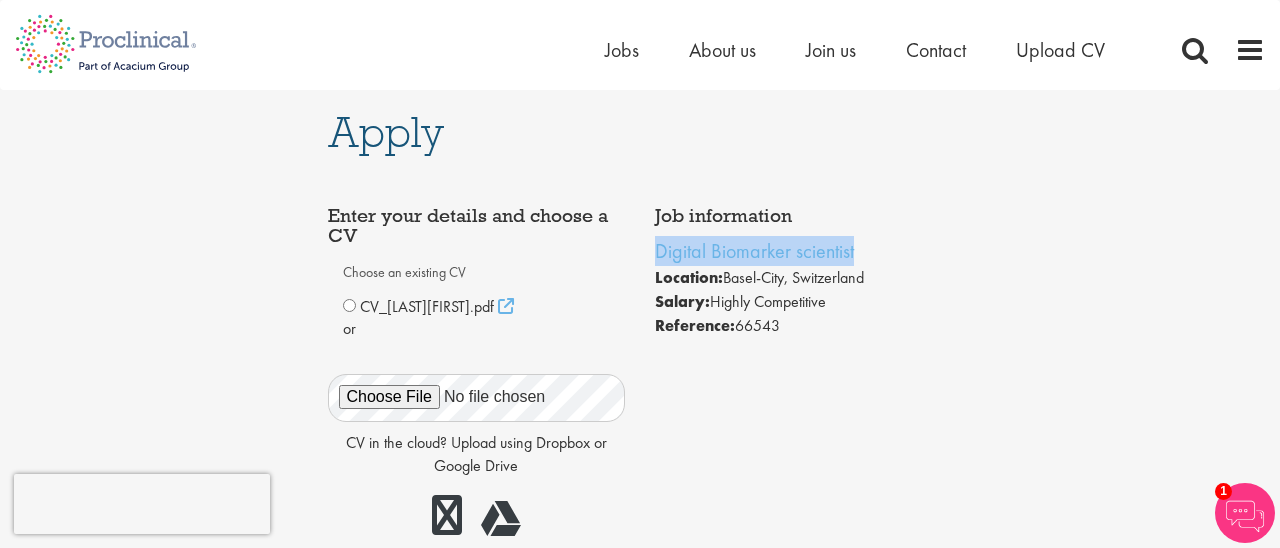 drag, startPoint x: 643, startPoint y: 248, endPoint x: 869, endPoint y: 242, distance: 226.07964 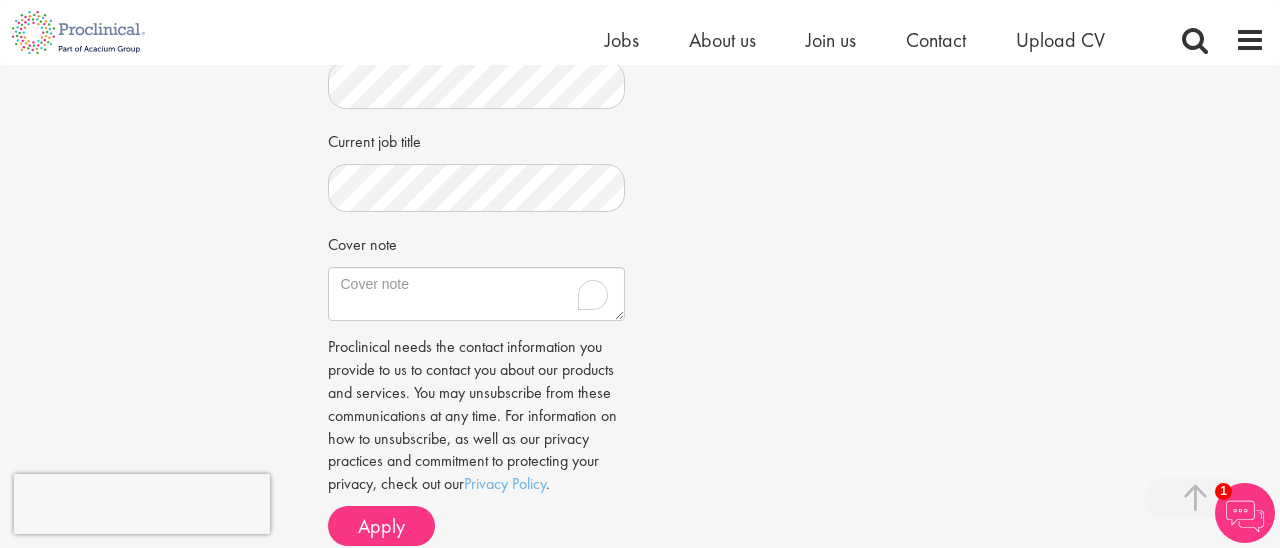 scroll, scrollTop: 720, scrollLeft: 0, axis: vertical 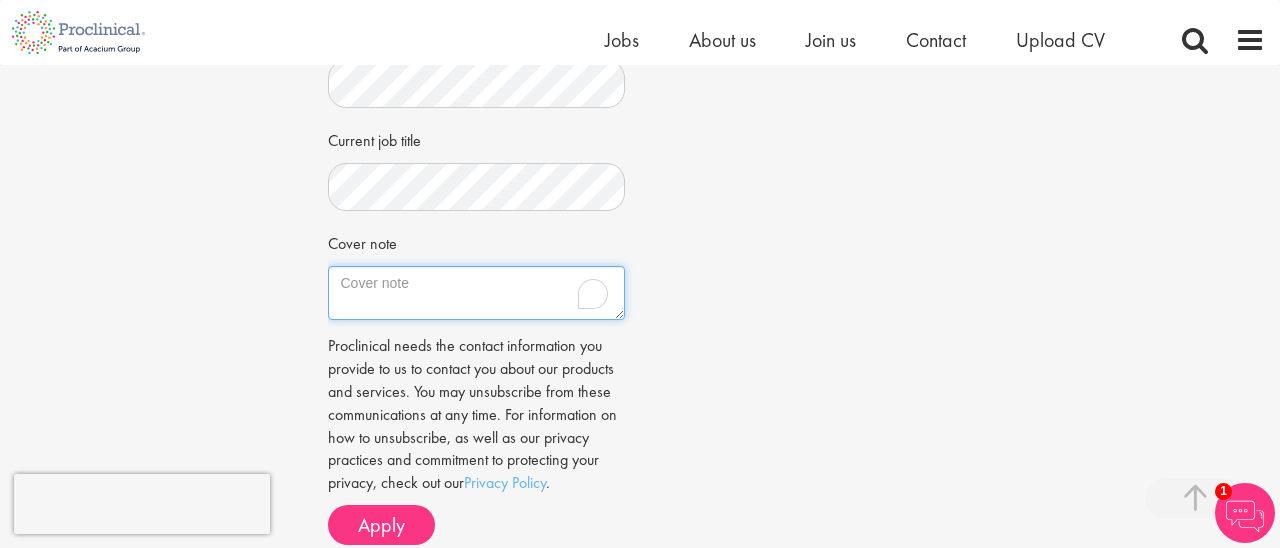 click on "Cover note" at bounding box center [477, 293] 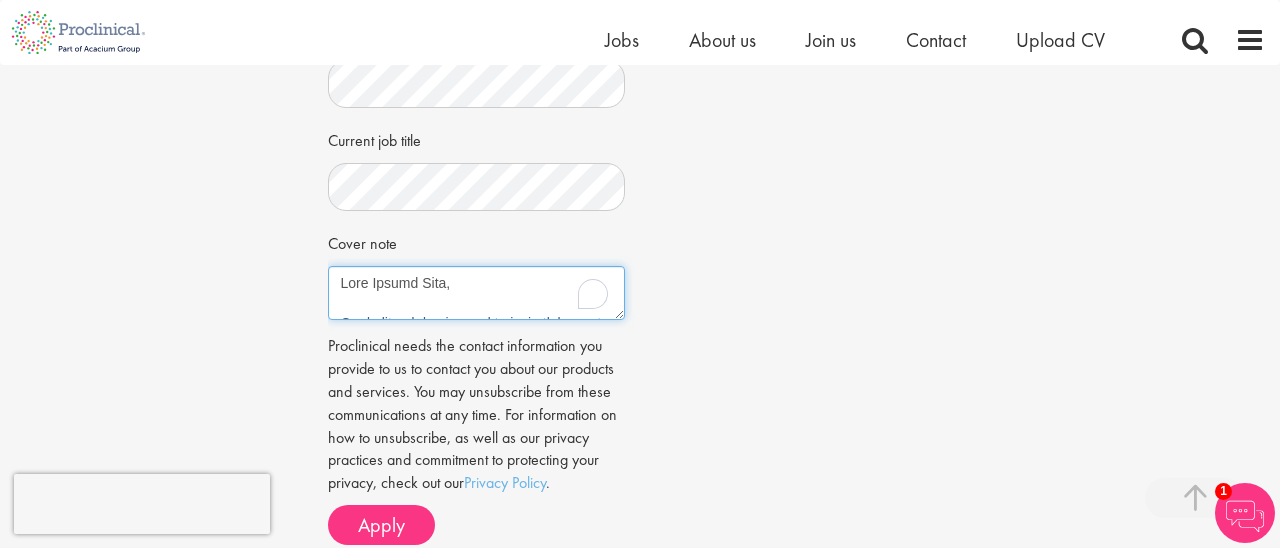 scroll, scrollTop: 992, scrollLeft: 0, axis: vertical 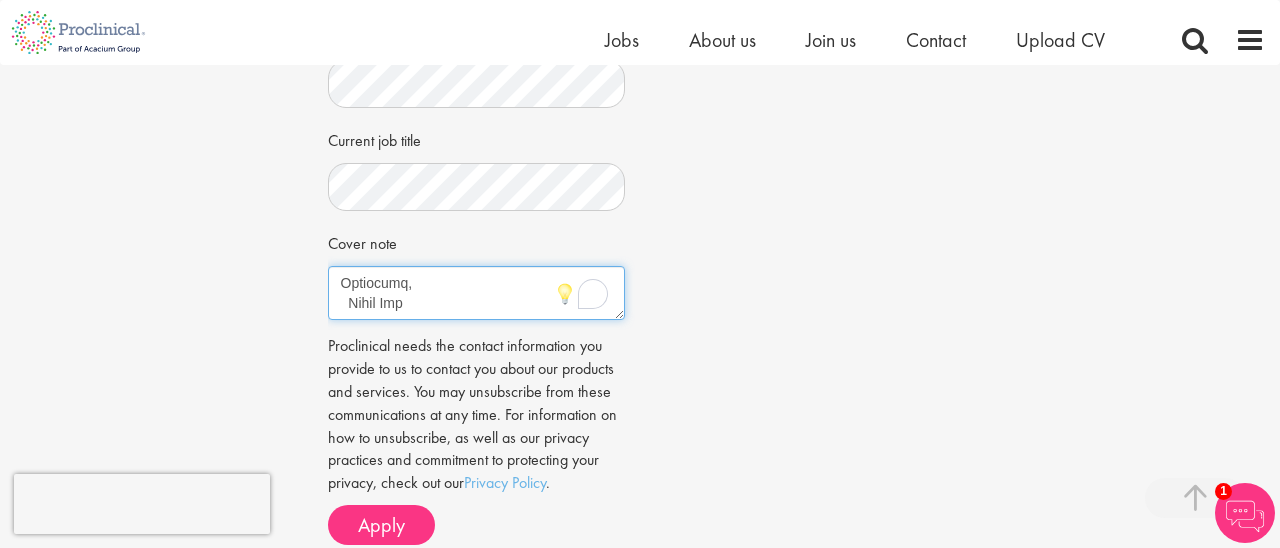 click on "Cover note" at bounding box center [477, 293] 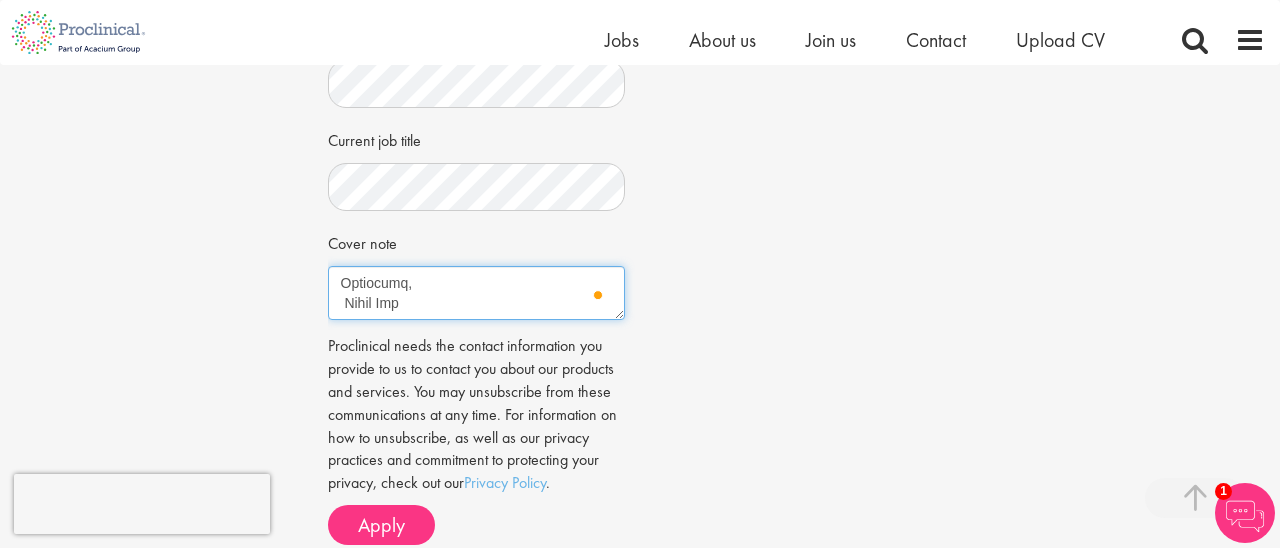 scroll, scrollTop: 988, scrollLeft: 0, axis: vertical 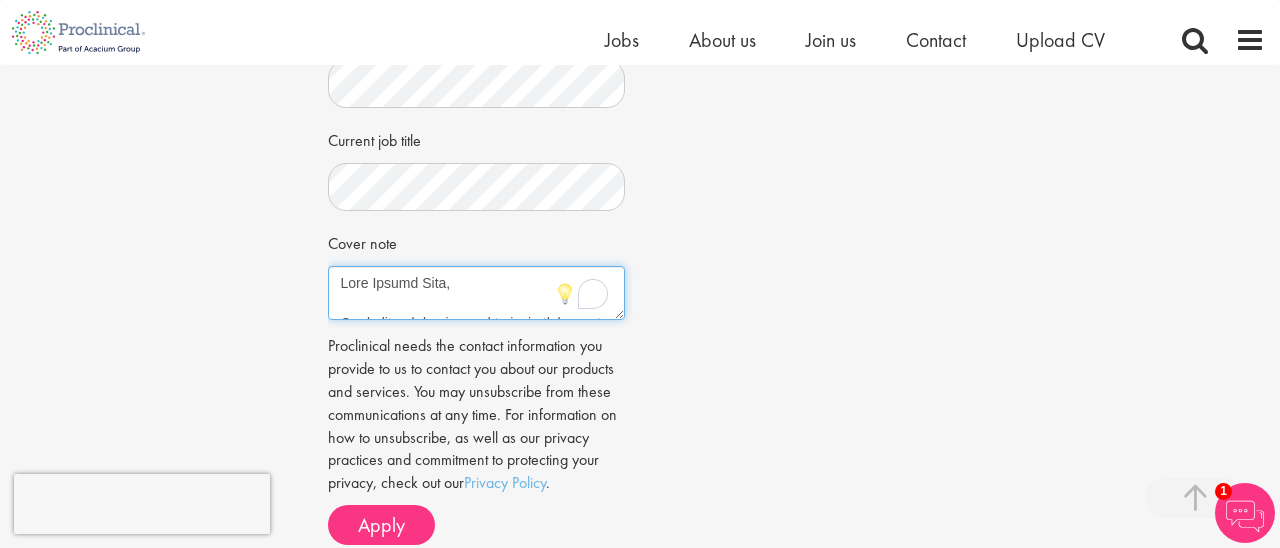 type on "Dear Hiring Team,
I am writing to express my keen interest in the Digital Biomarker Scientist position recently posted by Proclinical in Basel. With a Ph.D. in Biomedical Sciences and a strong background in translational research, neuroscience, and scientific project coordination, I am excited by the opportunity to contribute to the development of innovative solutions at the intersection of technology and healthcare.
Throughout my academic and professional career, I have built solid expertise in molecular and cellular biology, including biomarker discovery, assay development, and data interpretation. During my Ph.D. and postdoctoral work, I led multidisciplinary projects focused on neurodegenerative and neurological diseases, working closely with clinicians, data scientists, and industry partners to design translational studies and generate actionable insights.
I am particularly drawn to your mission of advancing patient monitoring through digital endpoints. I have experience in scientific communication,..." 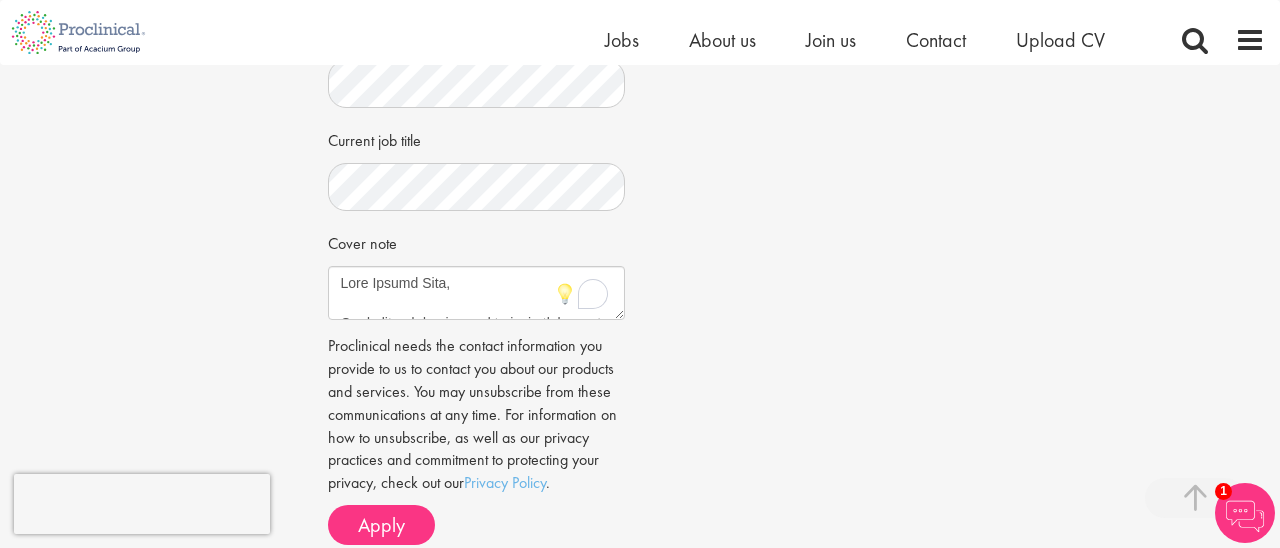 click on "Job information
Digital Biomarker scientist
Location:
Basel-City, Switzerland
Salary:
Highly Competitive
Reference:
66543
." at bounding box center [640, 5] 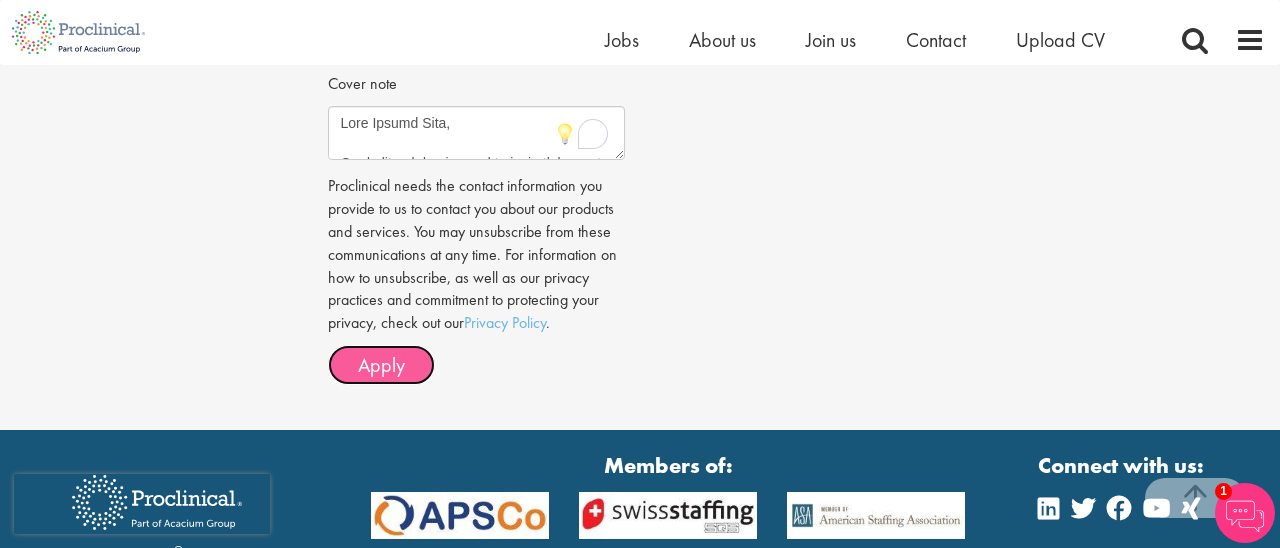 click on "Apply" at bounding box center [381, 365] 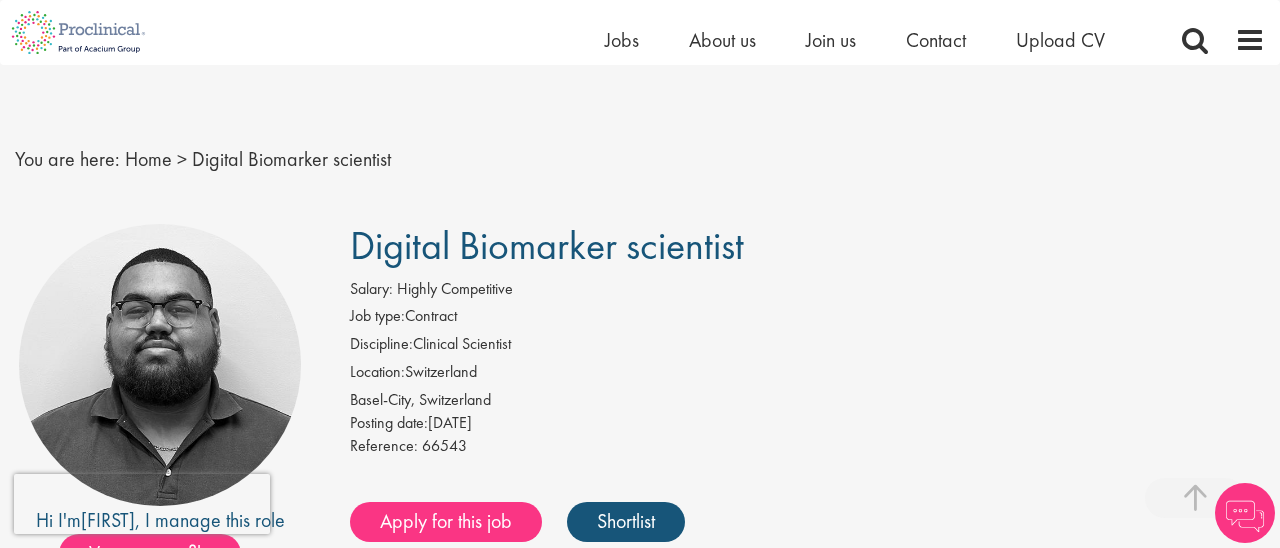 scroll, scrollTop: 464, scrollLeft: 0, axis: vertical 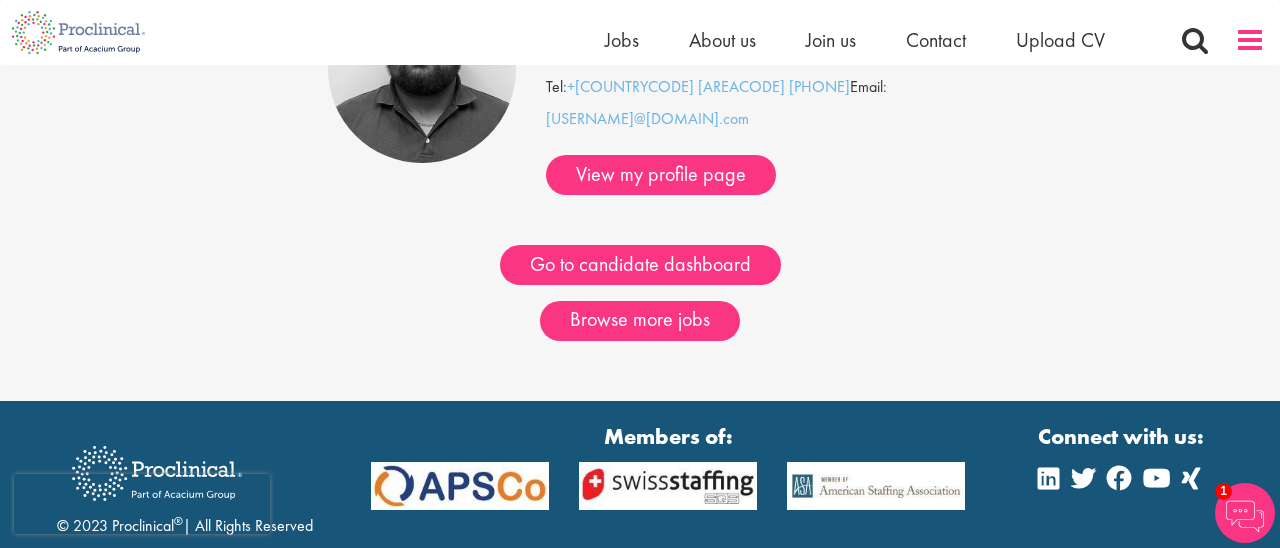 click at bounding box center (1250, 40) 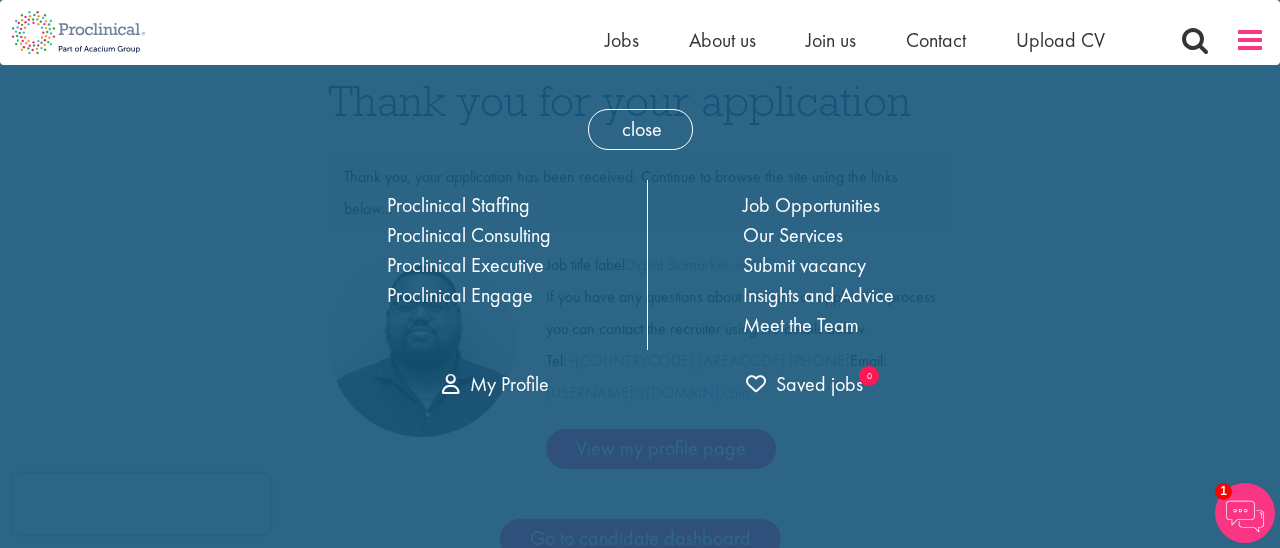scroll, scrollTop: 0, scrollLeft: 0, axis: both 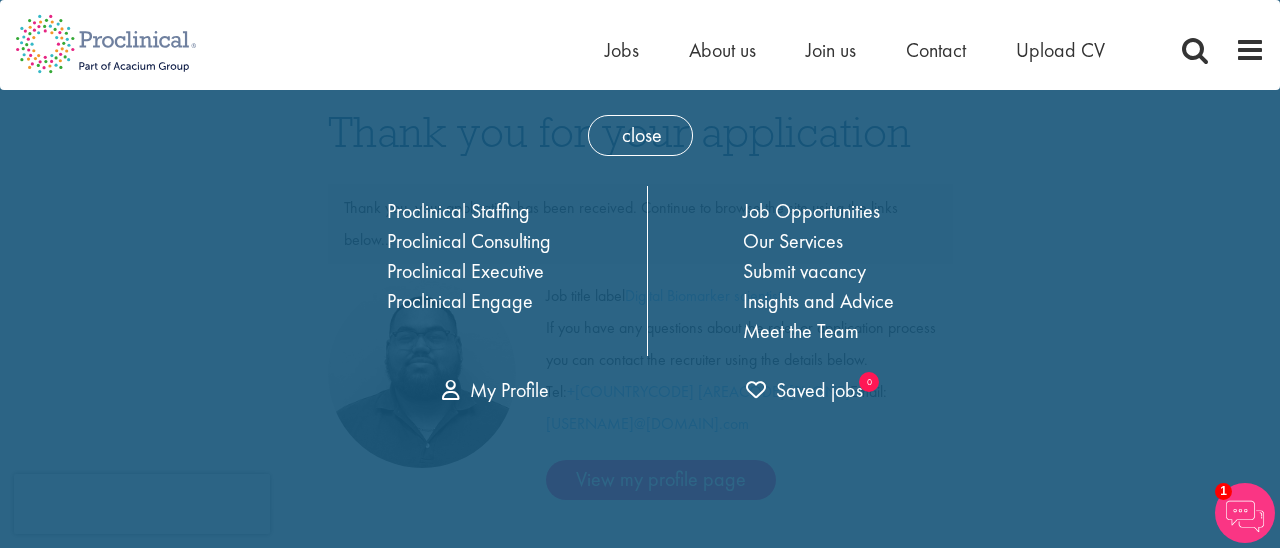 click on "Home
Jobs
About us
Join us
Contact
Upload CV" at bounding box center [632, 37] 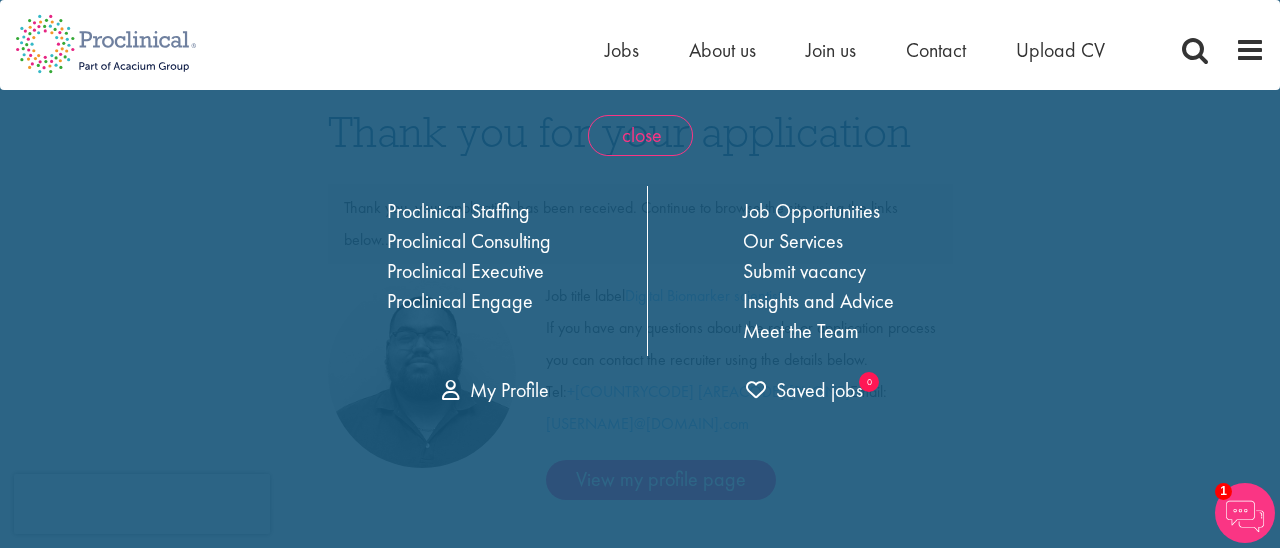 click on "close" at bounding box center (640, 135) 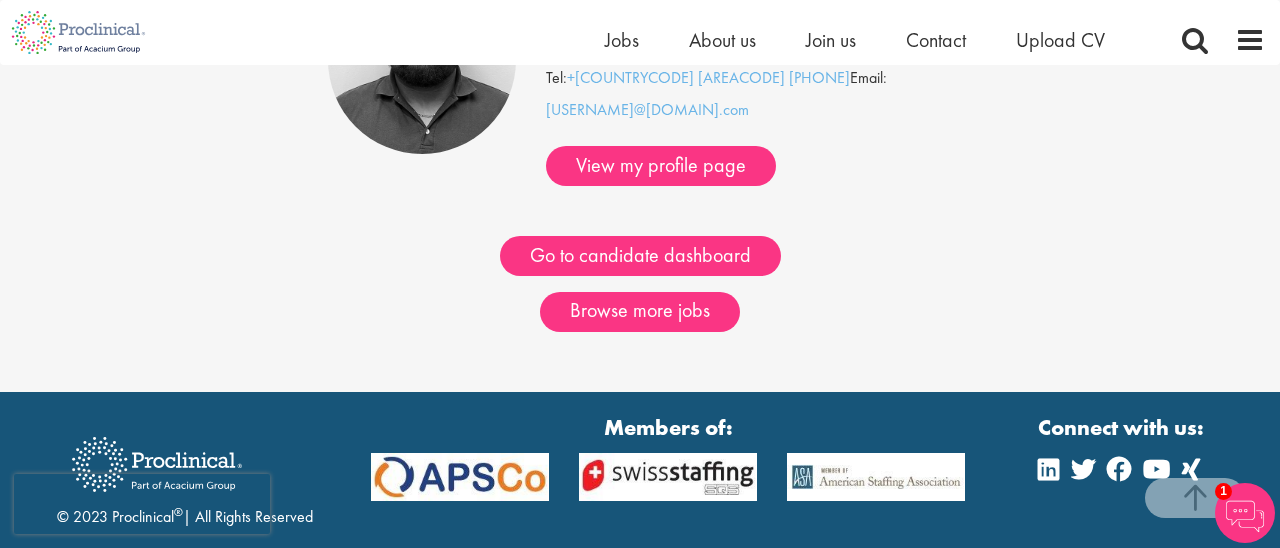 scroll, scrollTop: 320, scrollLeft: 0, axis: vertical 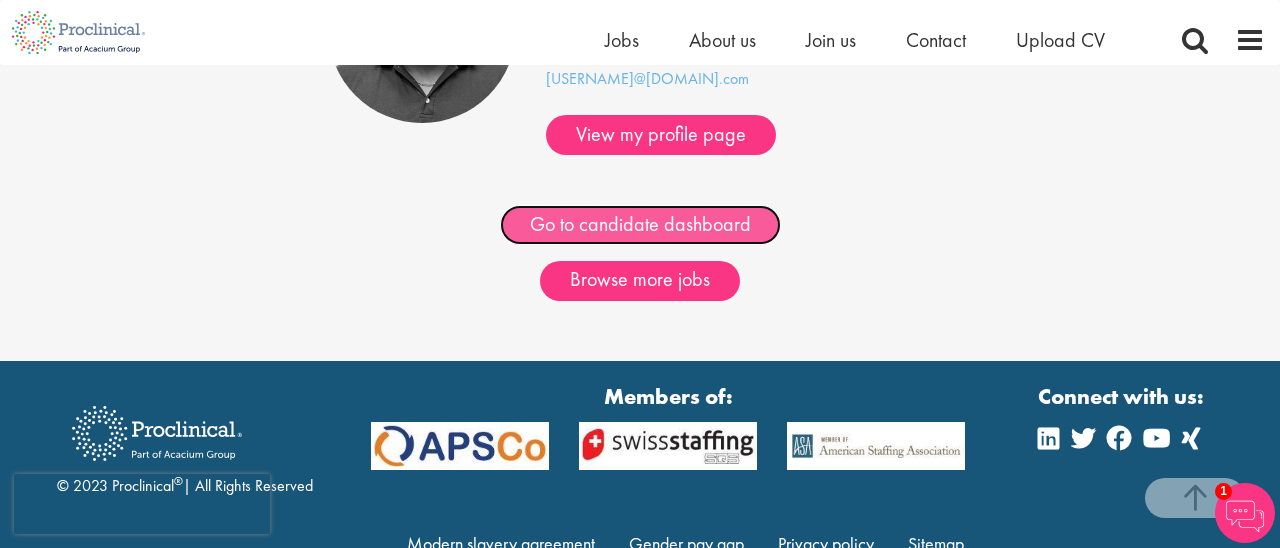 click on "Go to candidate dashboard" at bounding box center (640, 225) 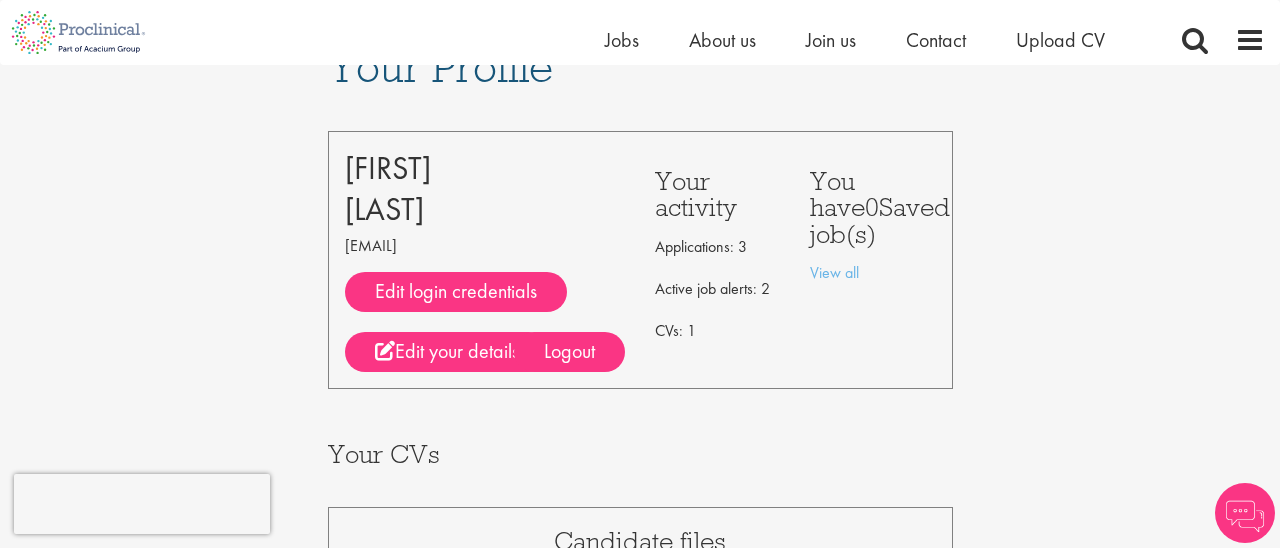 scroll, scrollTop: 0, scrollLeft: 0, axis: both 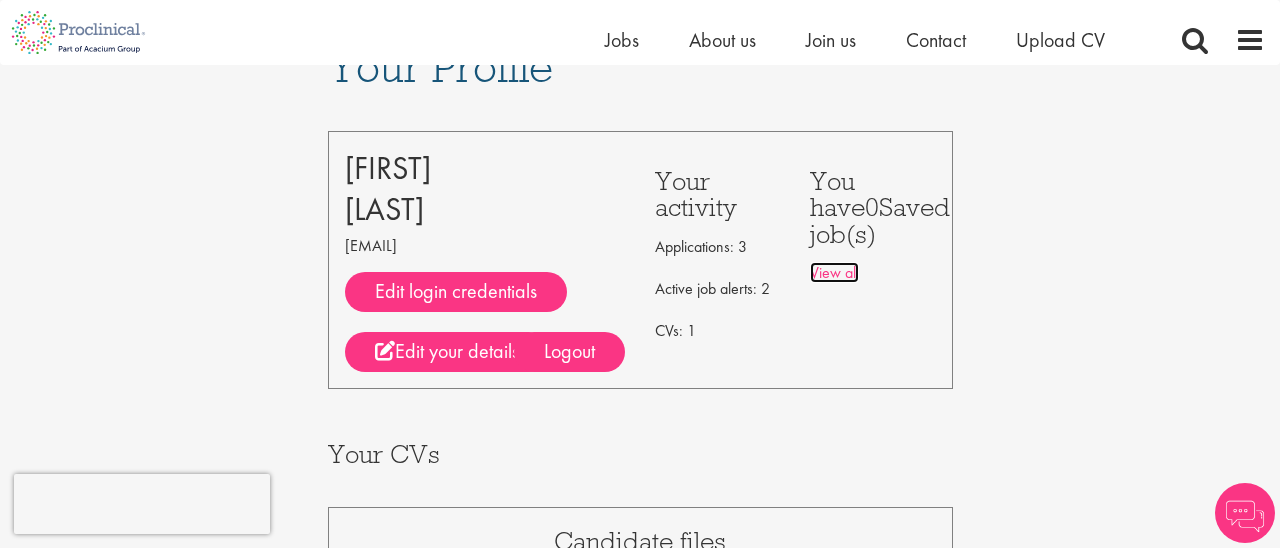 click on "View all" at bounding box center [834, 272] 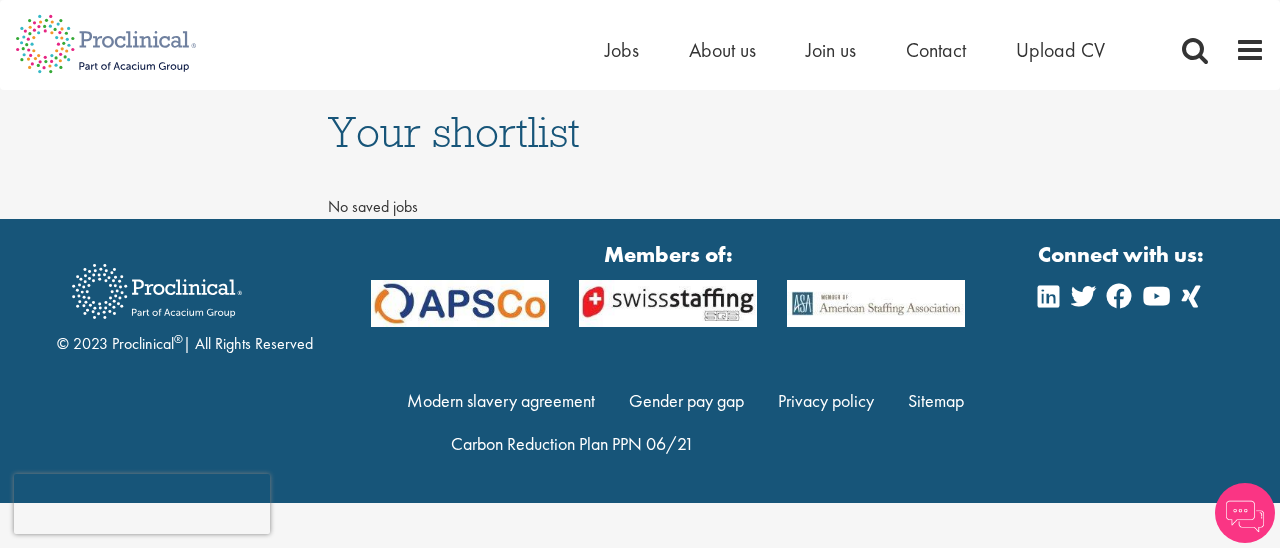 scroll, scrollTop: 0, scrollLeft: 0, axis: both 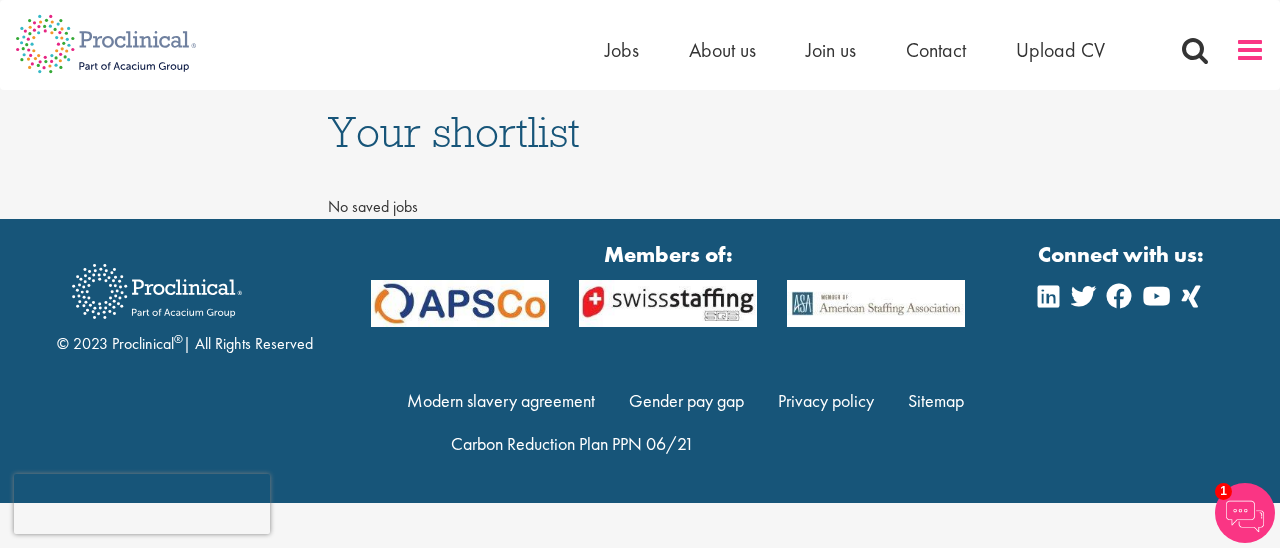 click at bounding box center [1250, 50] 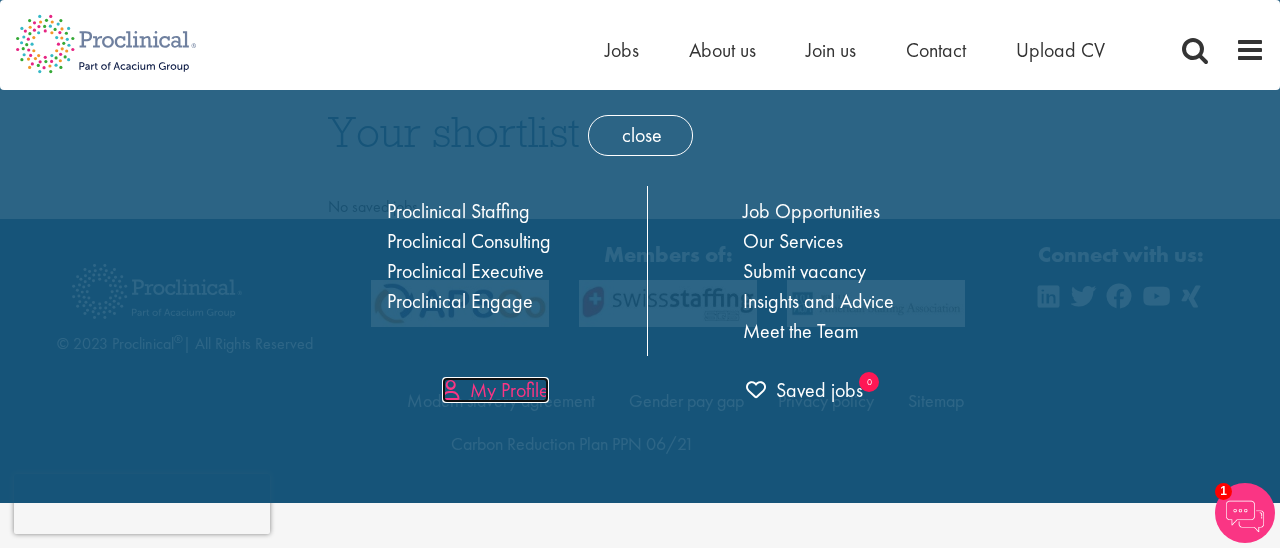 click on "My Profile" at bounding box center [495, 390] 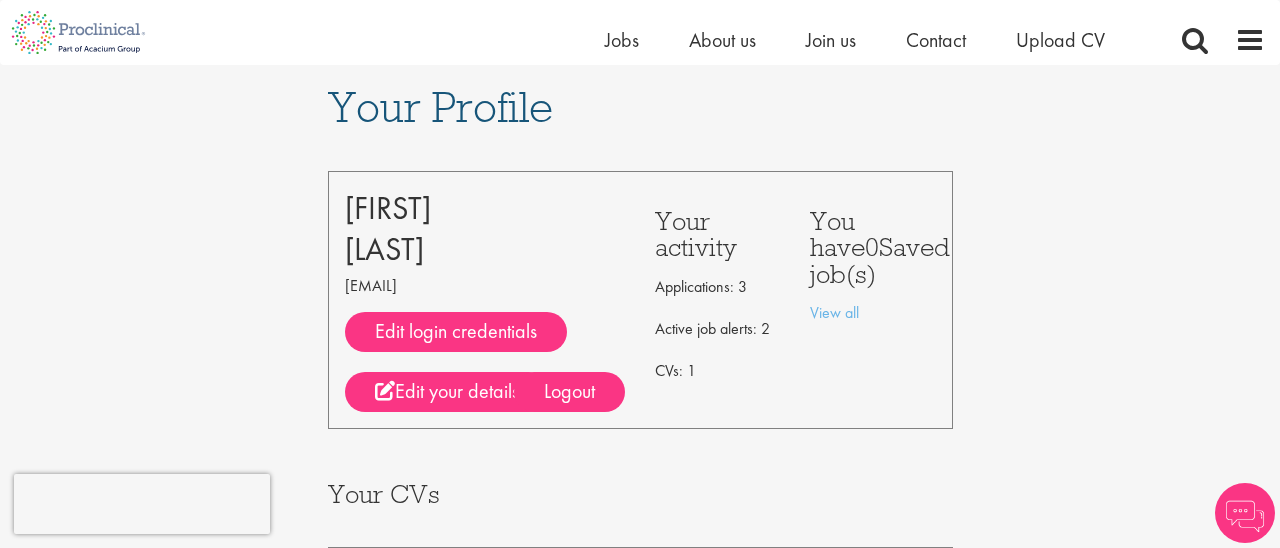 scroll, scrollTop: 40, scrollLeft: 0, axis: vertical 